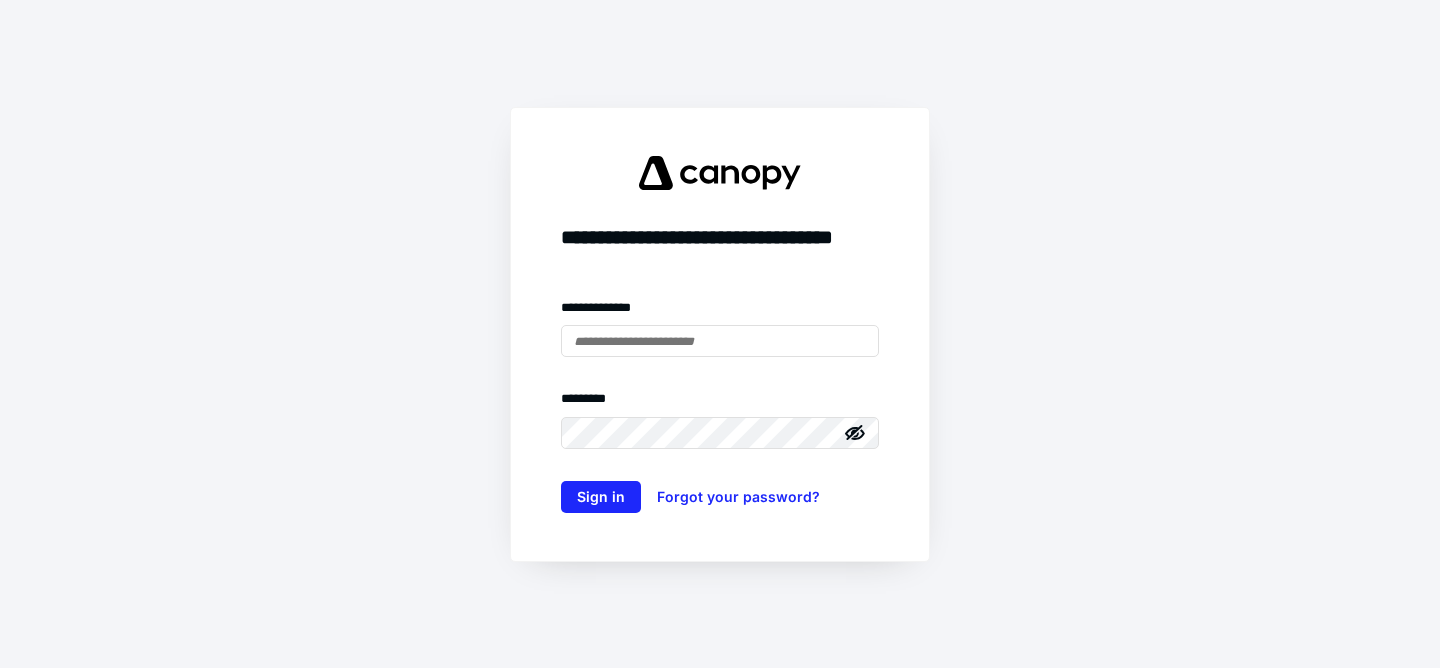 scroll, scrollTop: 0, scrollLeft: 0, axis: both 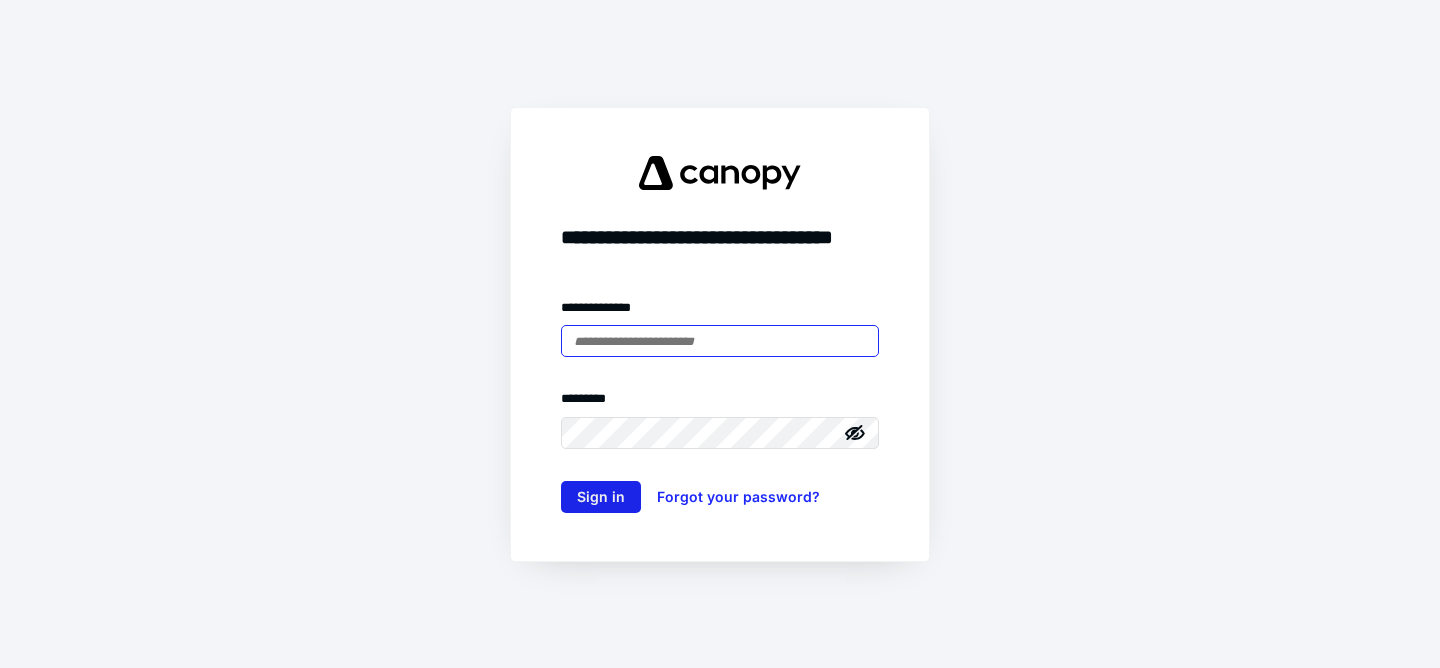 type on "**********" 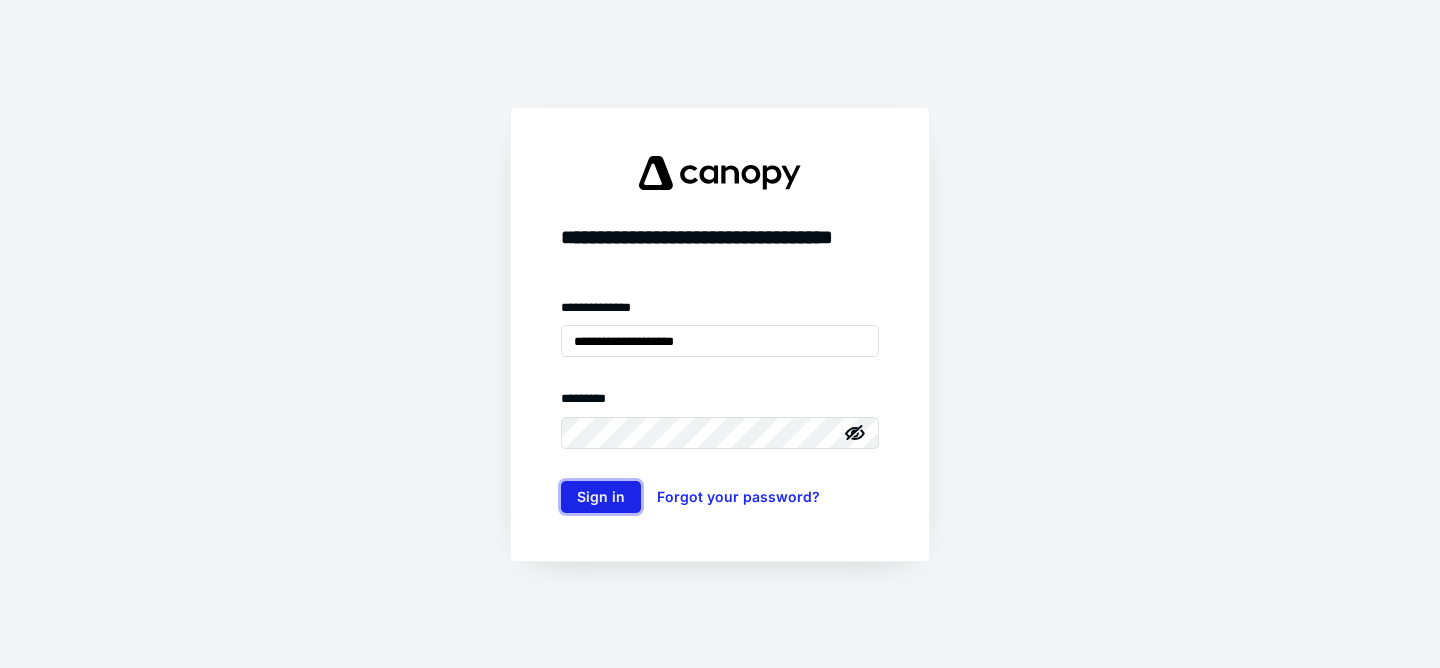 click on "Sign in" at bounding box center (601, 497) 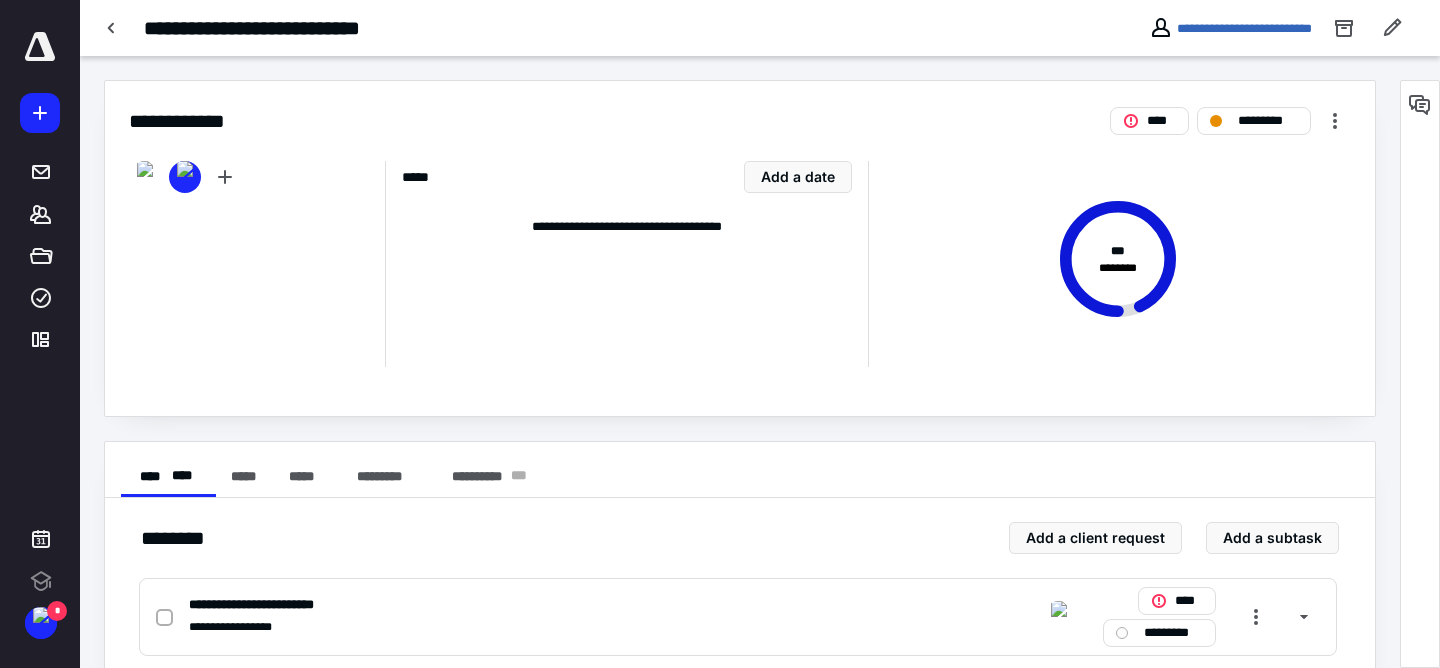 scroll, scrollTop: 0, scrollLeft: 0, axis: both 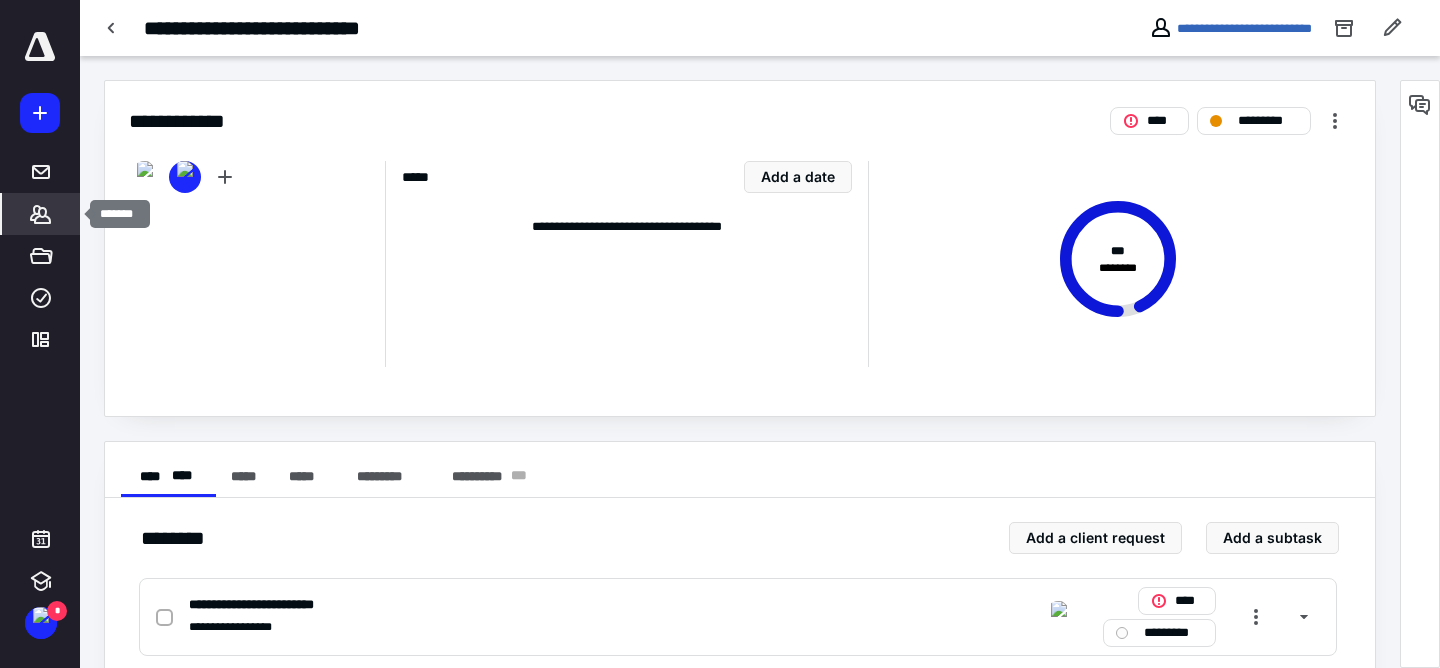 click 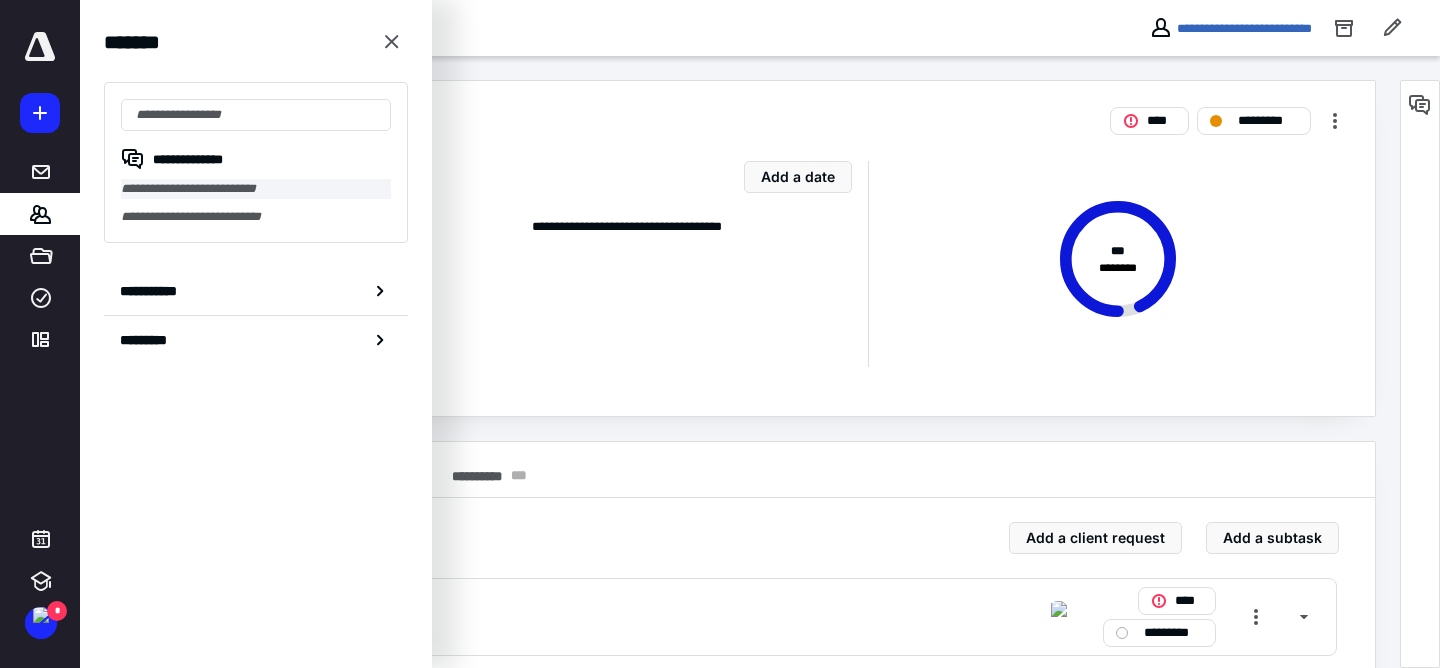 click on "**********" at bounding box center [256, 189] 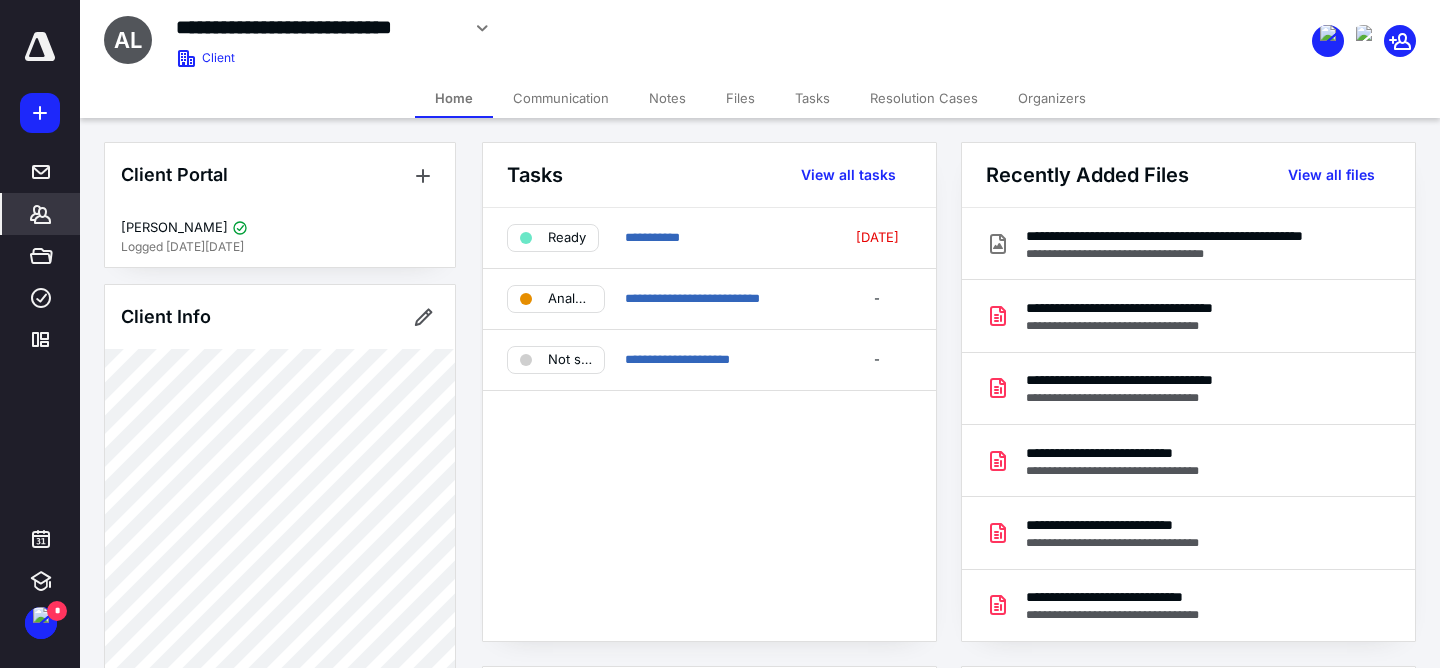 click on "Tasks" at bounding box center (812, 98) 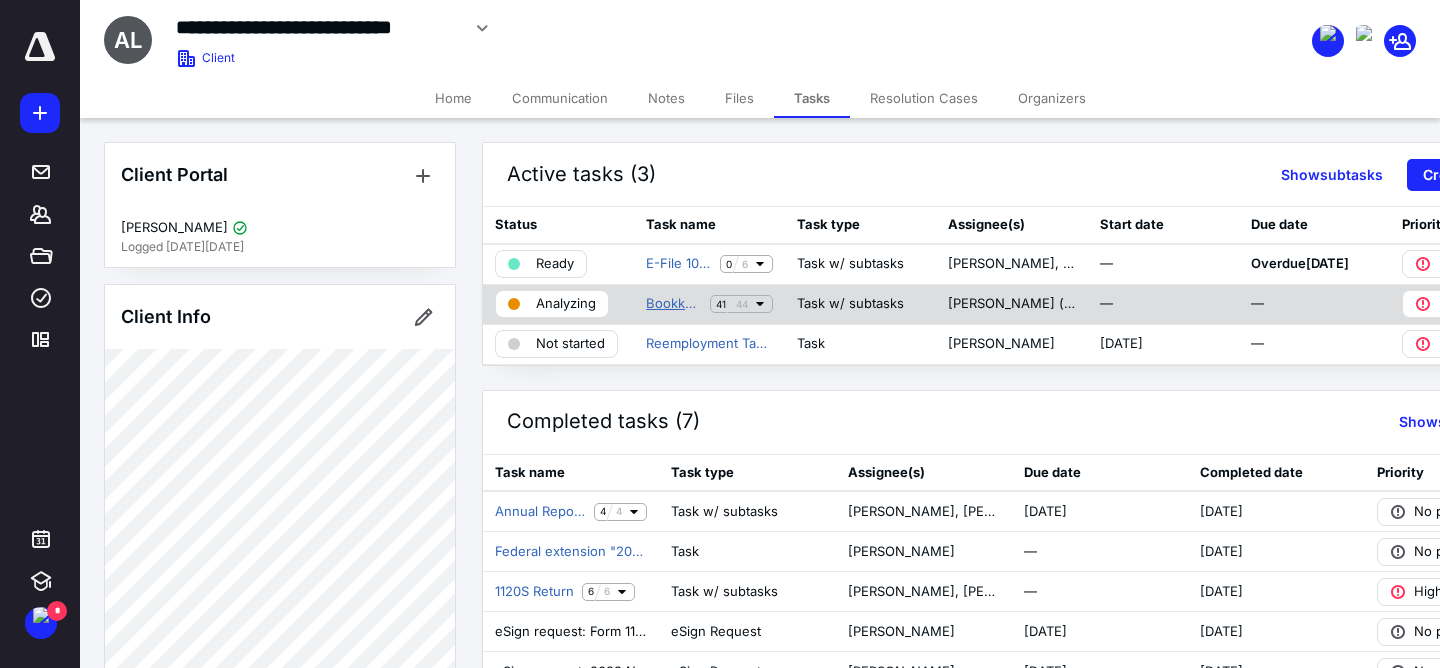 click on "Bookkeeping 2024 (year-end)" at bounding box center [674, 304] 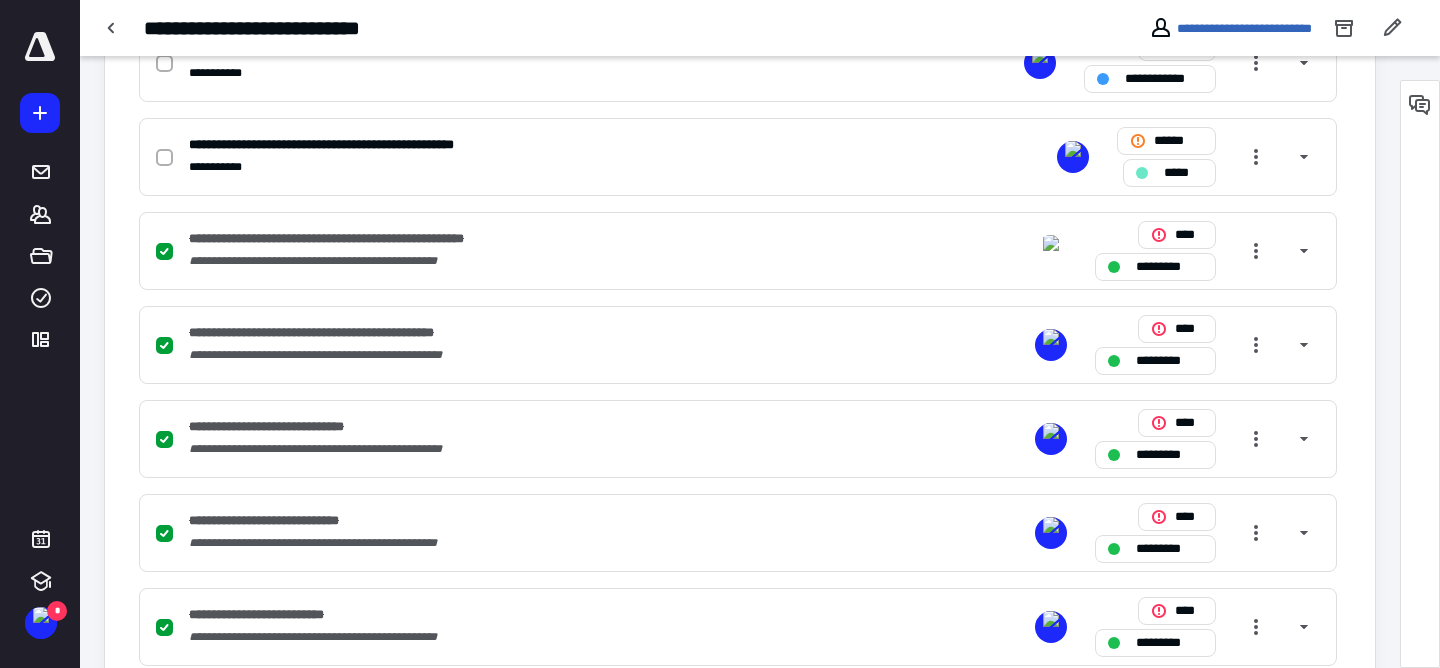 scroll, scrollTop: 379, scrollLeft: 0, axis: vertical 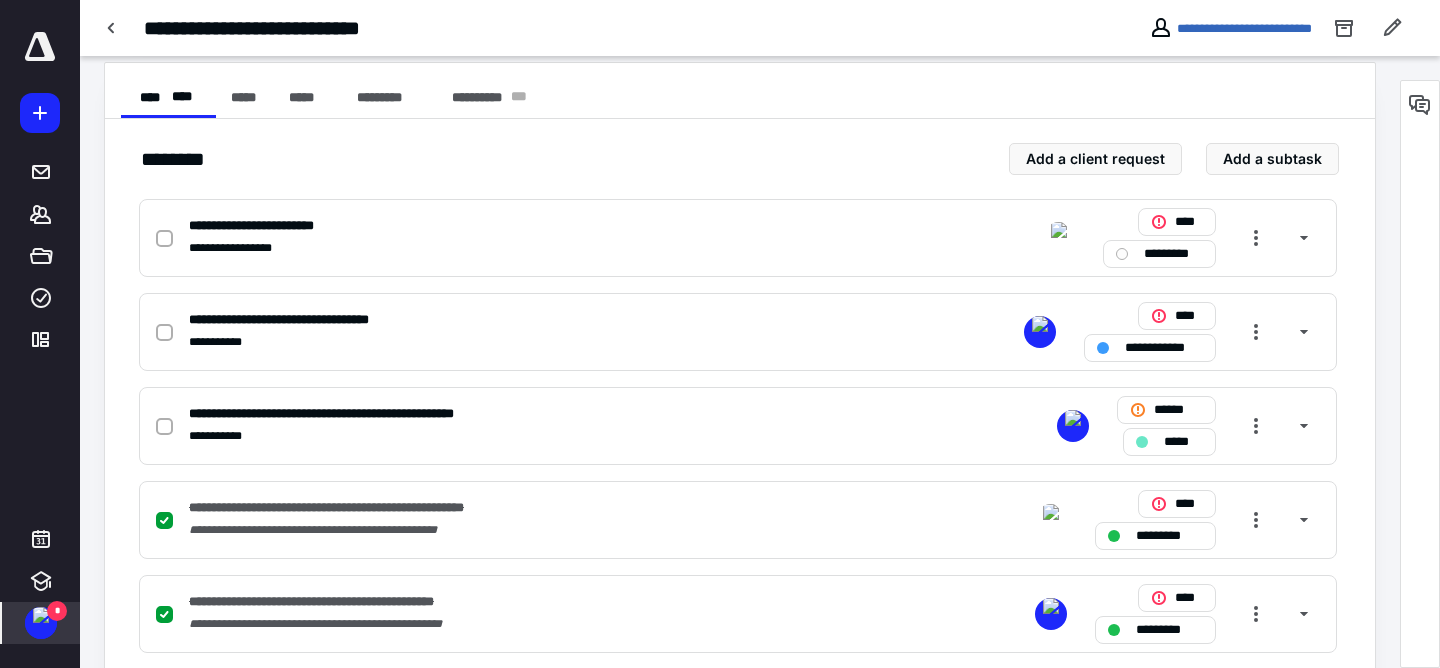 click at bounding box center (41, 615) 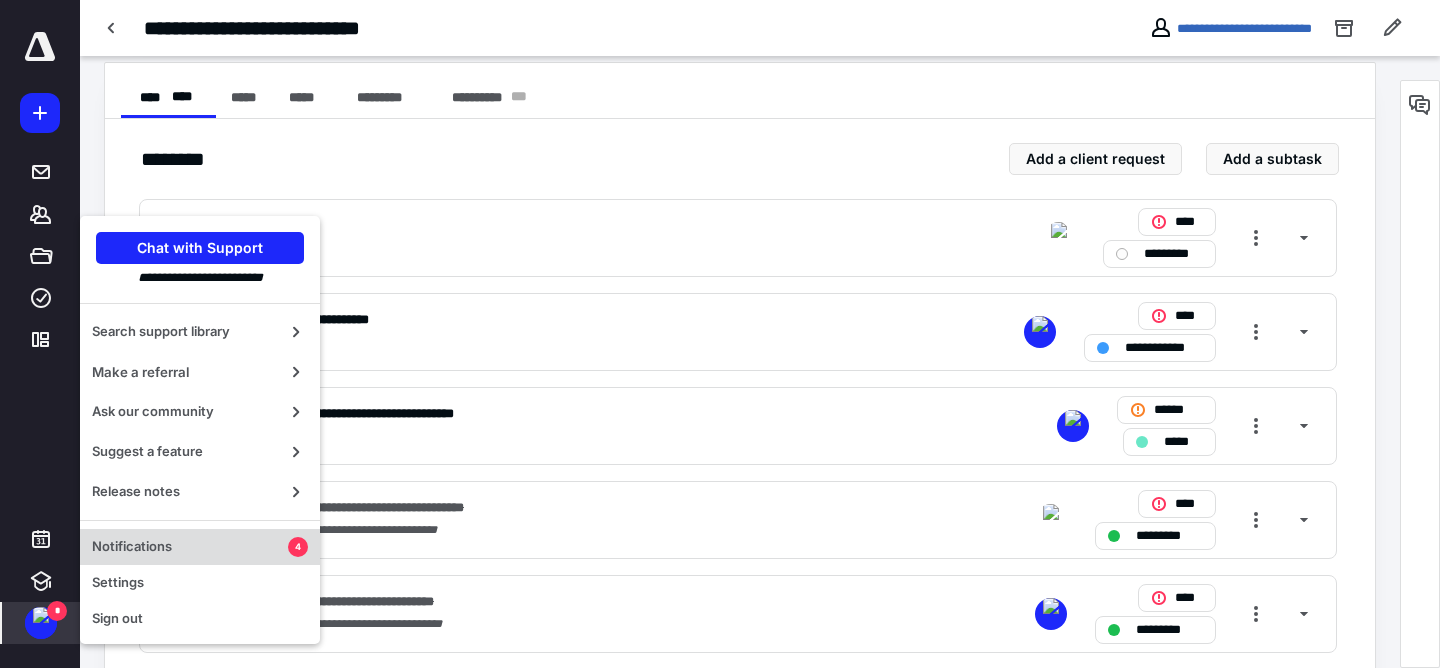click on "Notifications" at bounding box center (190, 547) 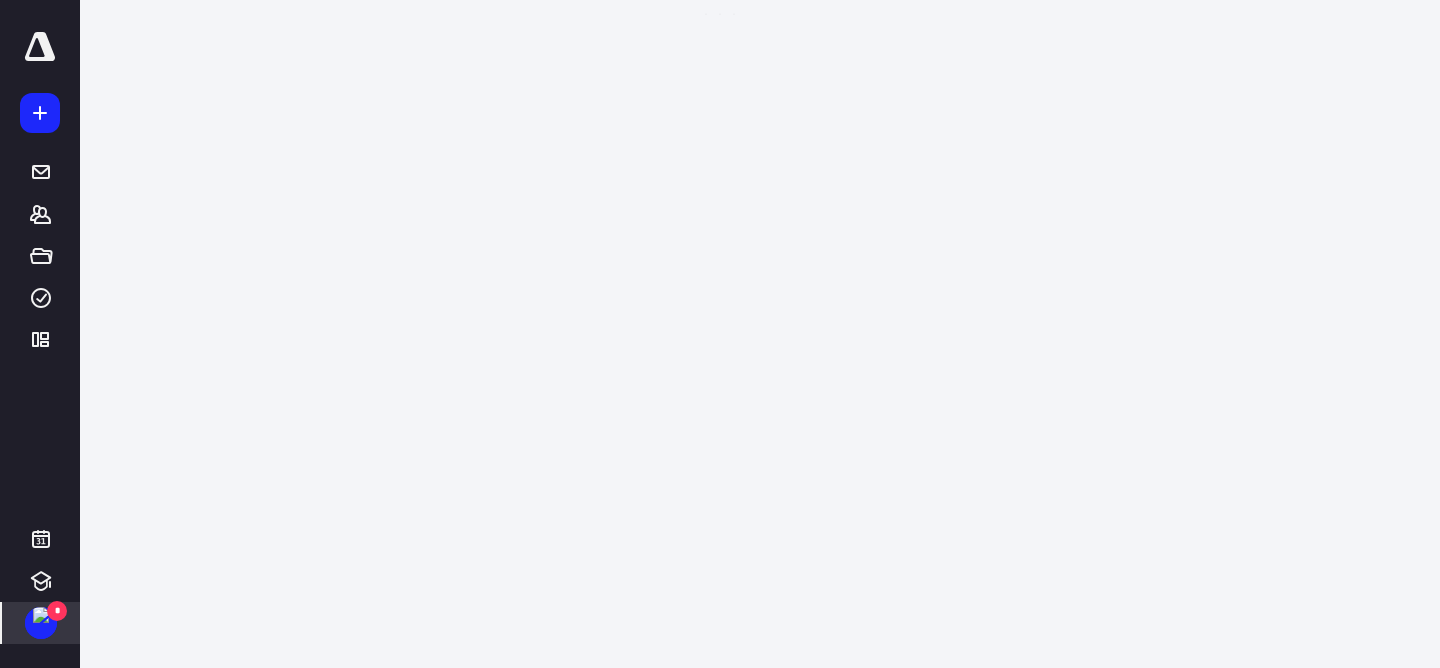 scroll, scrollTop: 0, scrollLeft: 0, axis: both 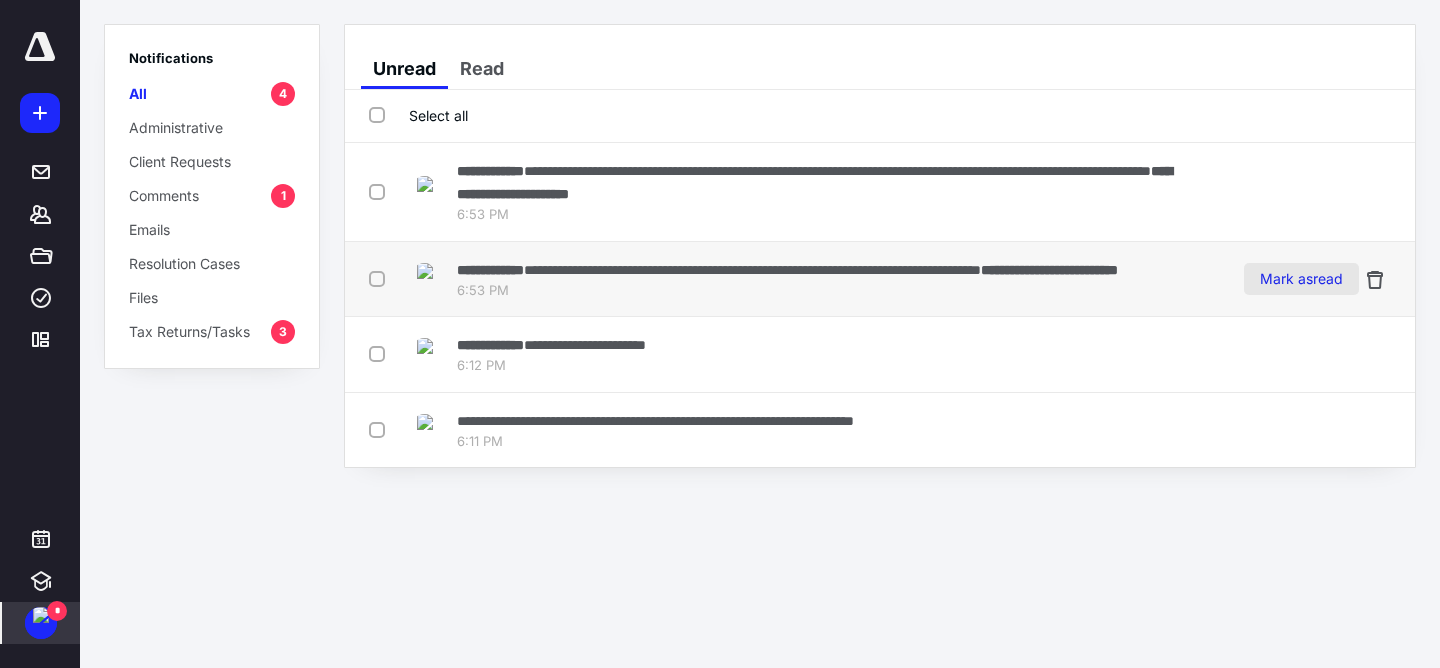 click on "Mark as  read" at bounding box center (1301, 279) 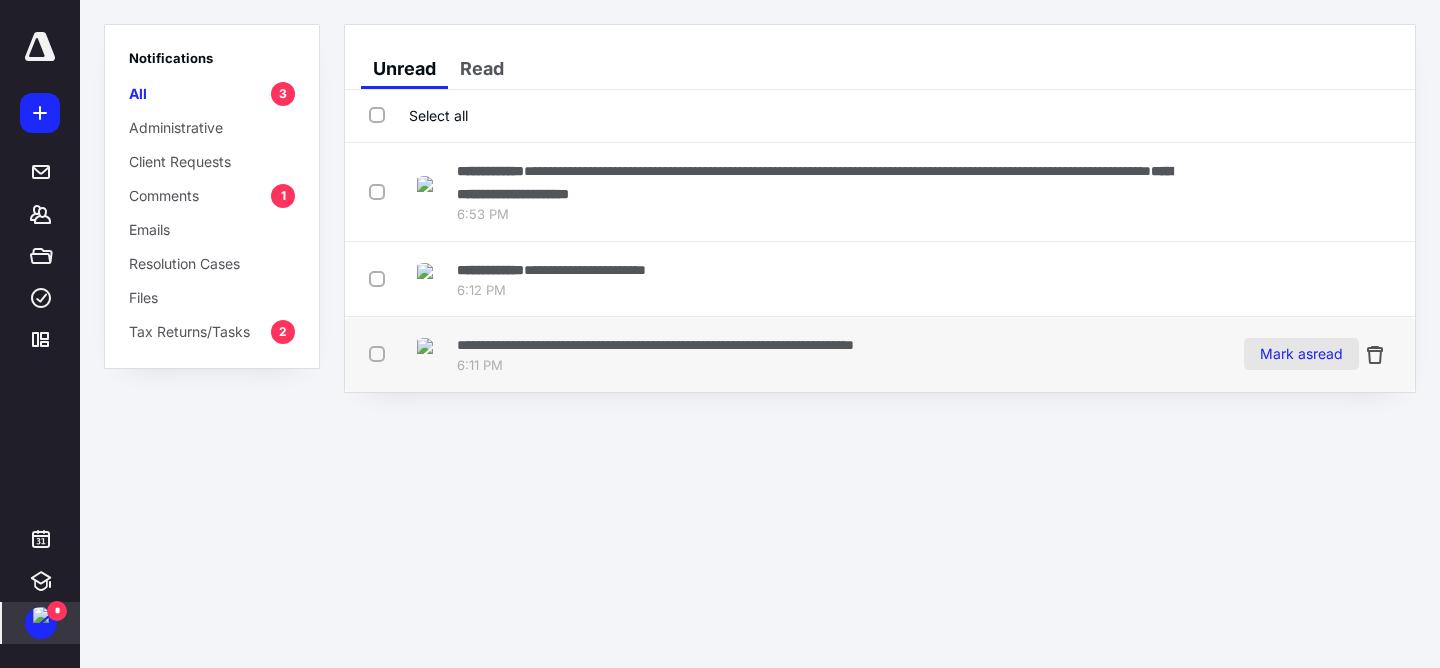 click on "Mark as  read" at bounding box center [1301, 354] 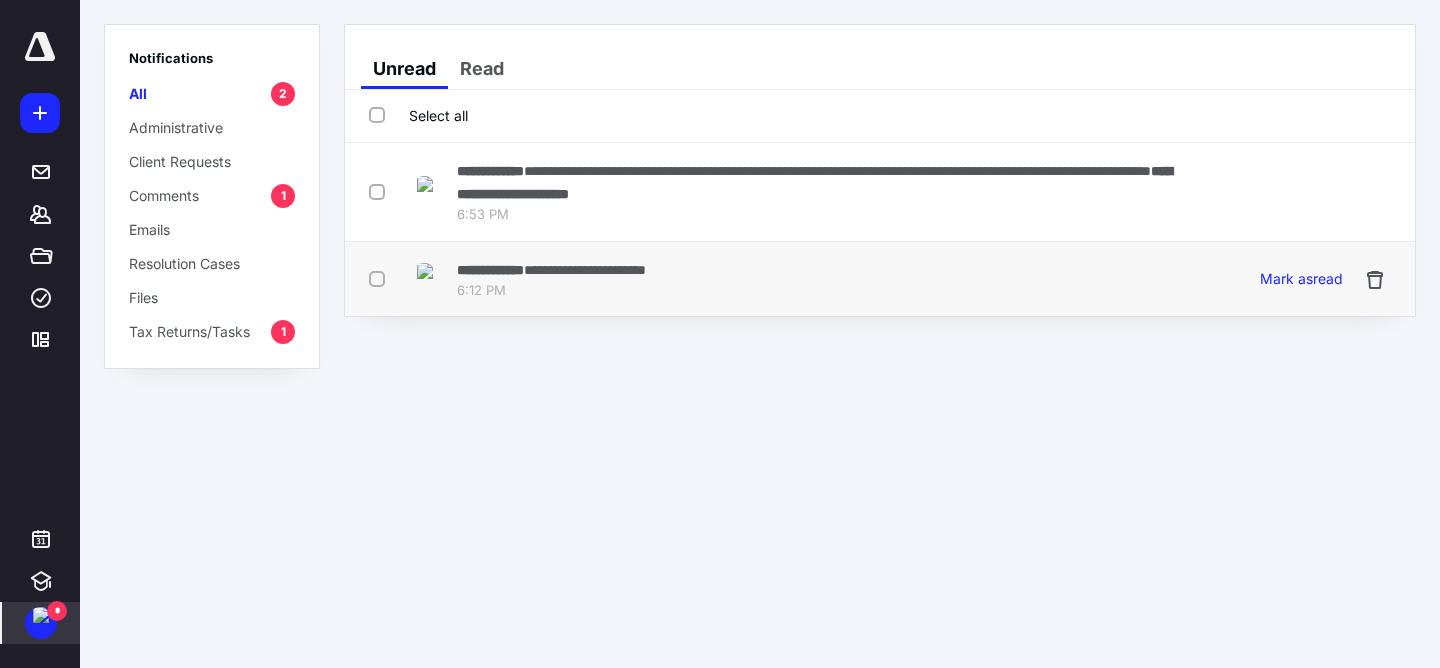 click on "**********" at bounding box center (778, 279) 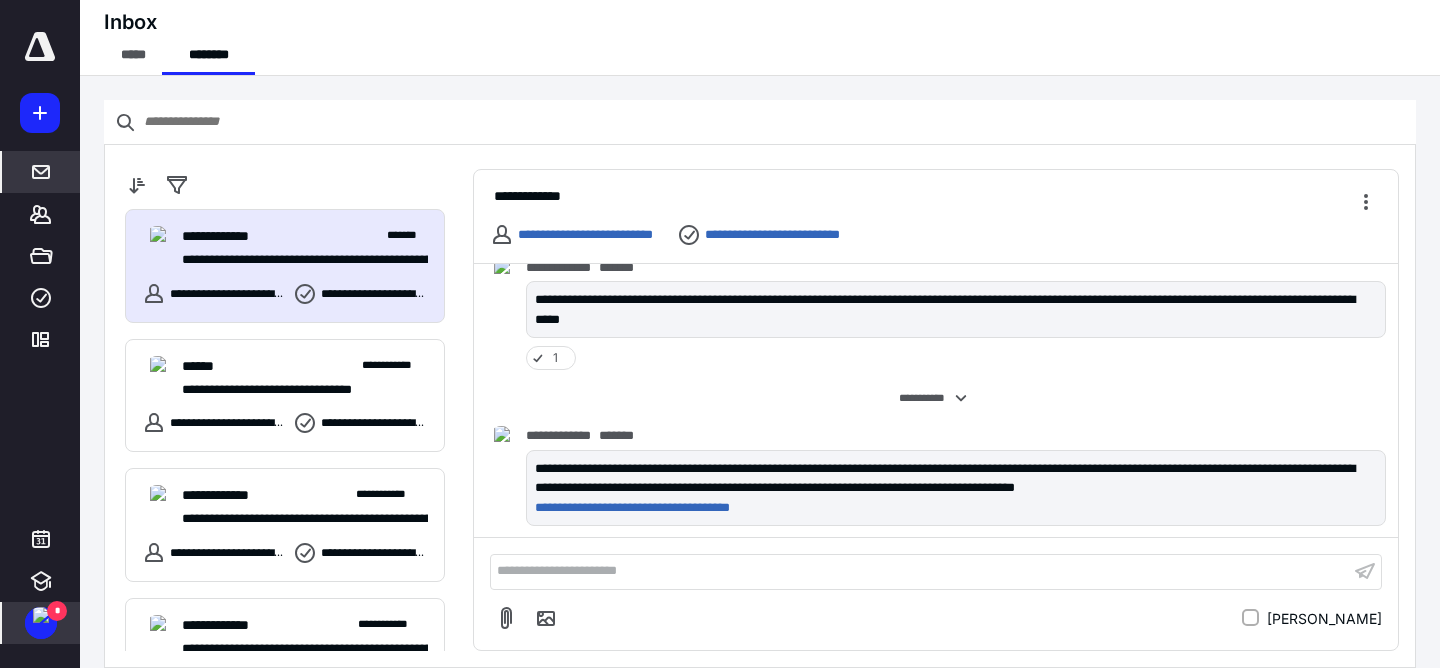 scroll, scrollTop: 1112, scrollLeft: 0, axis: vertical 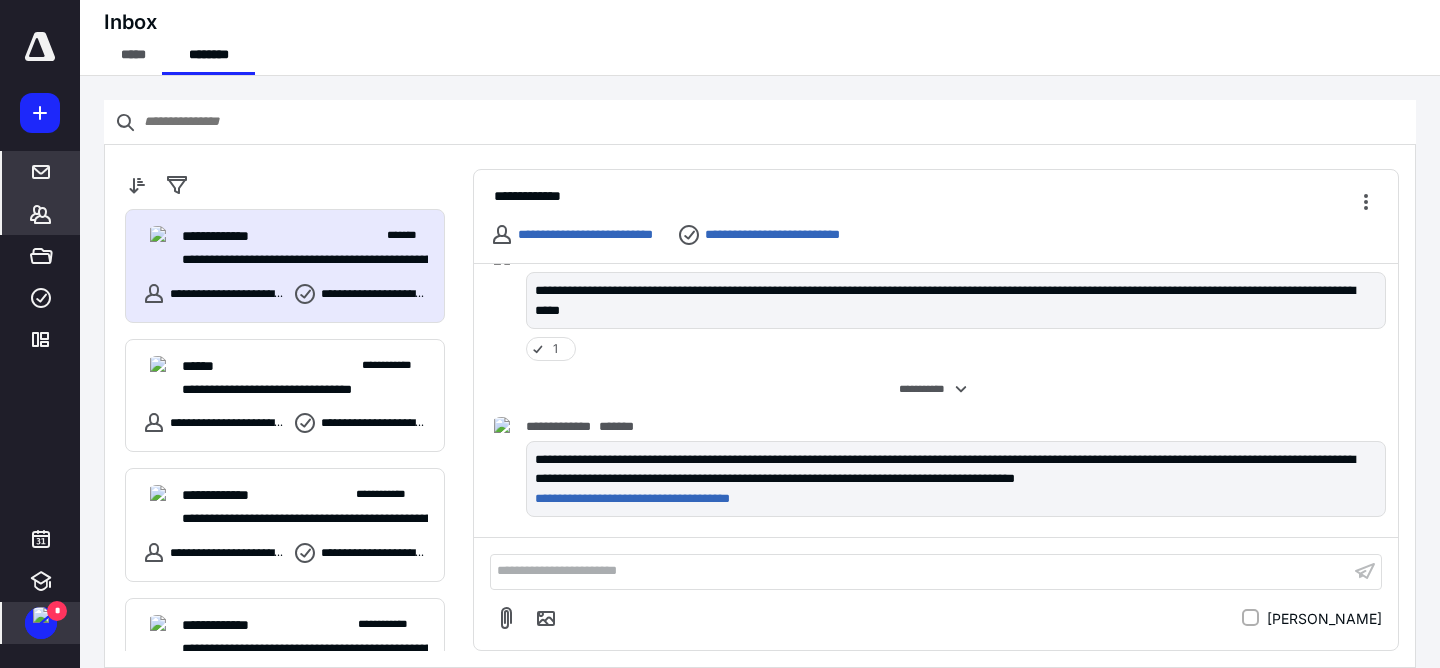 click on "*******" at bounding box center [41, 214] 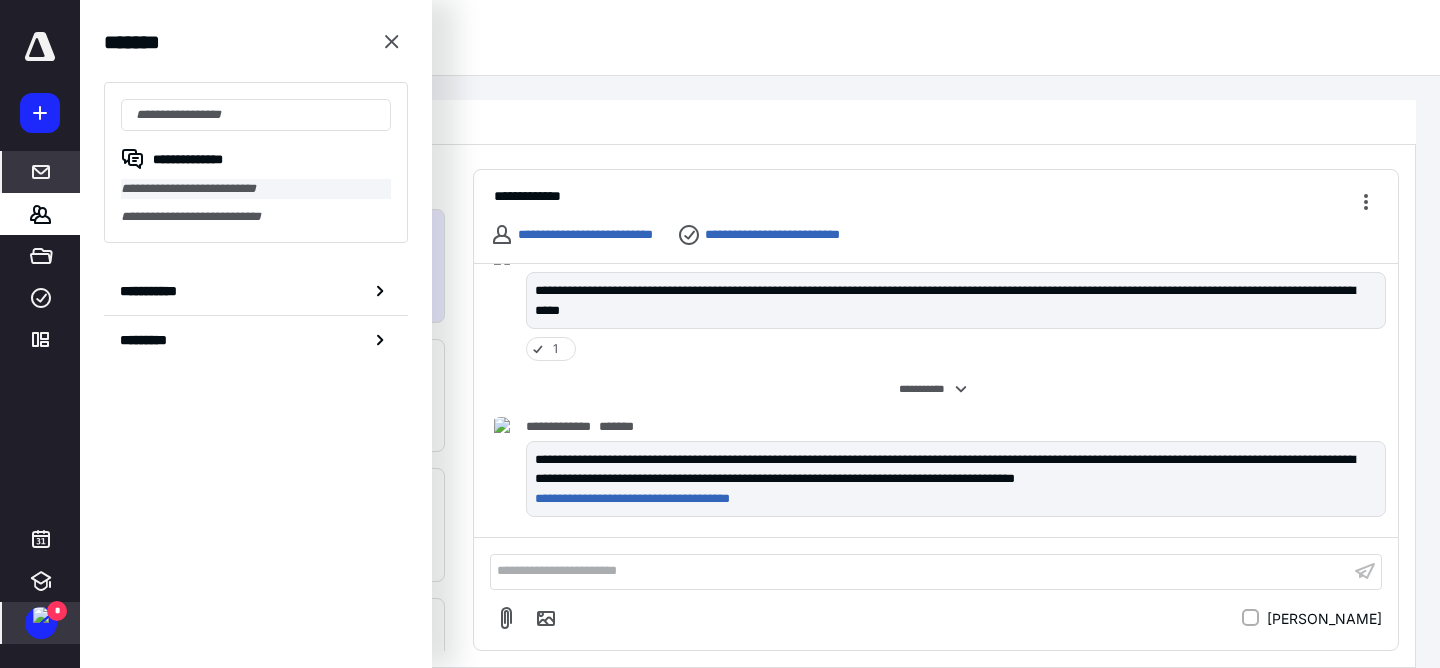 click on "**********" at bounding box center [256, 189] 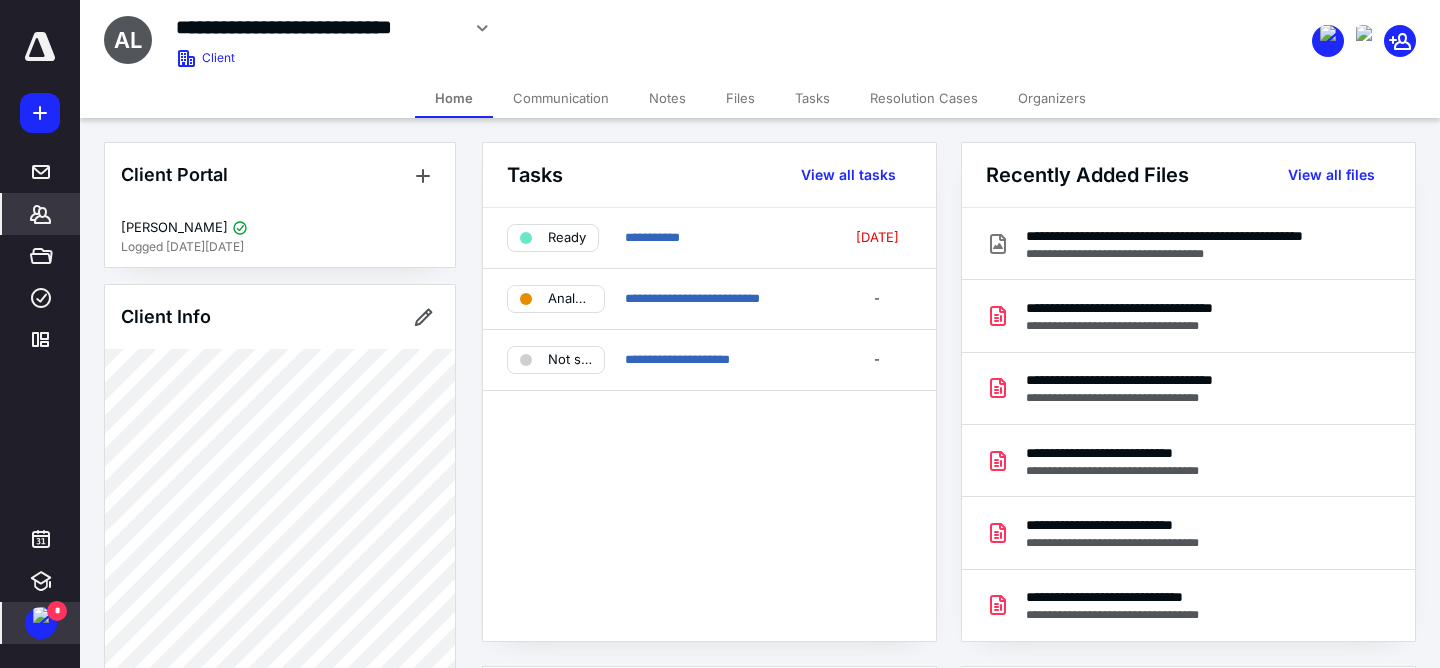 click on "Files" at bounding box center [740, 98] 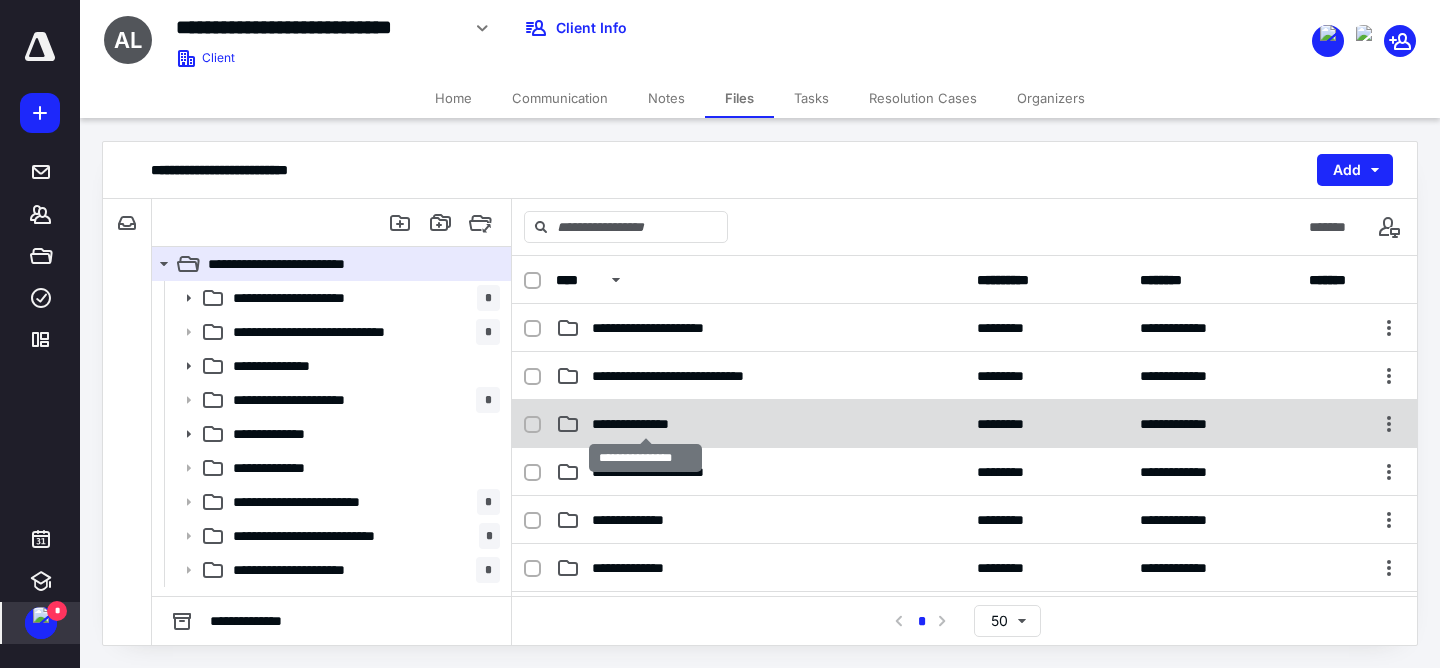 click on "**********" at bounding box center (645, 424) 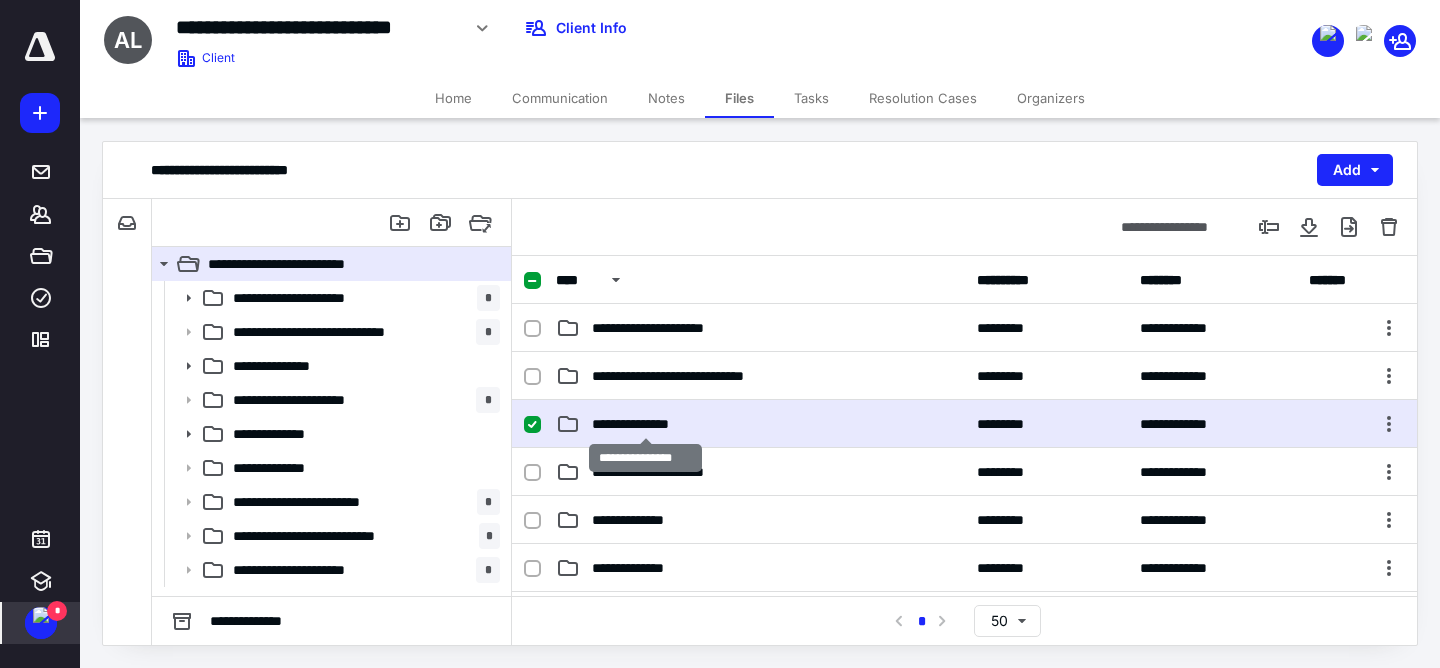 click on "**********" at bounding box center (645, 424) 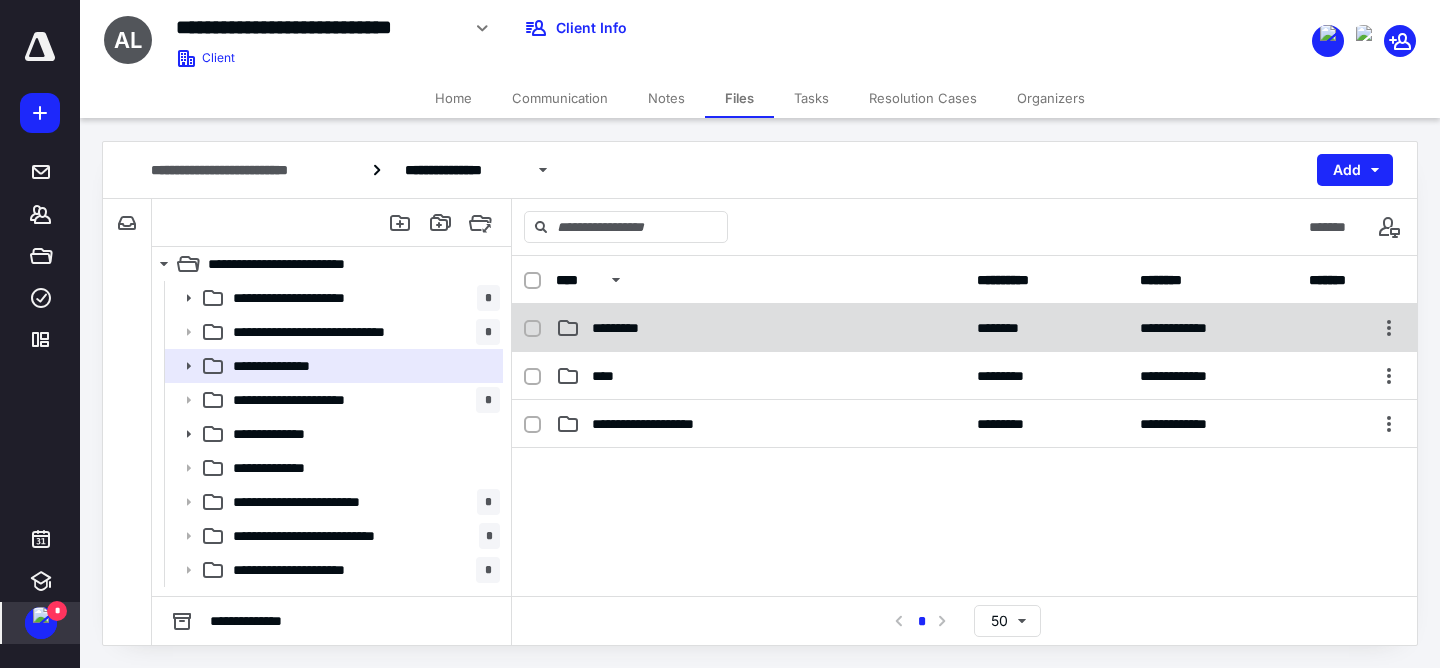 click on "*********" at bounding box center (625, 328) 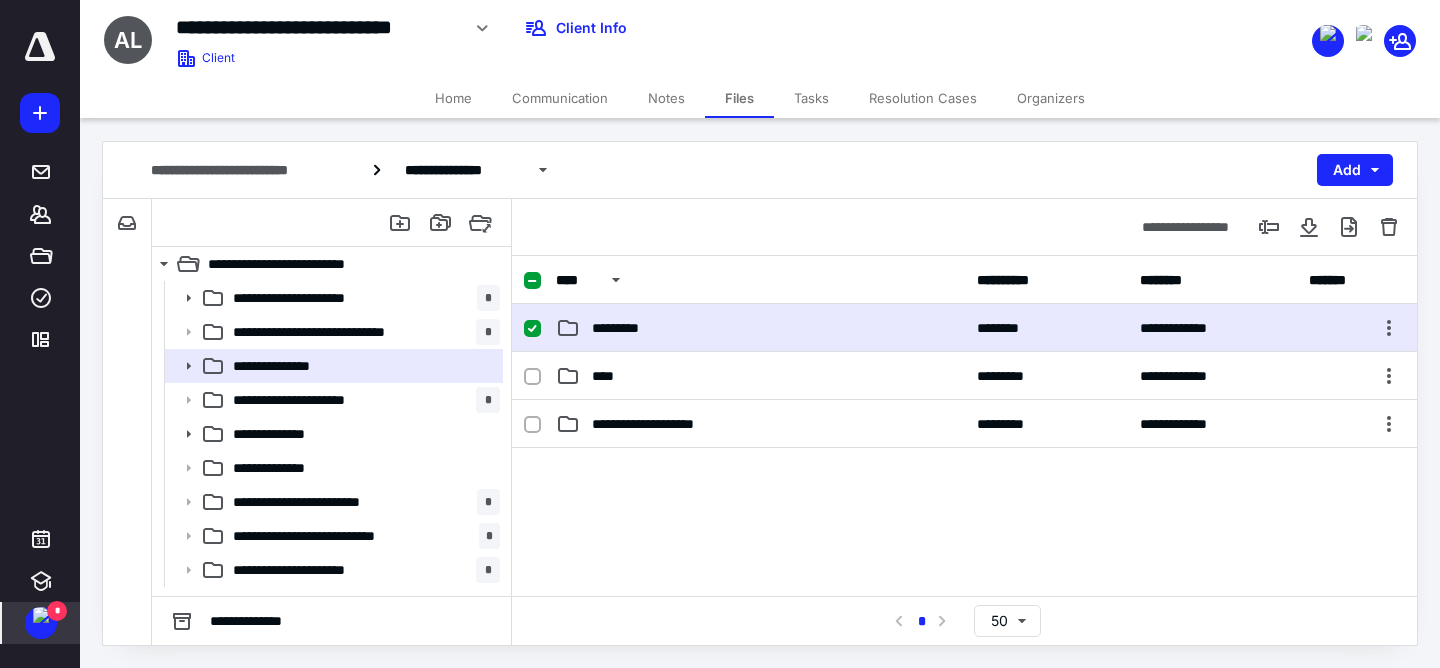 checkbox on "true" 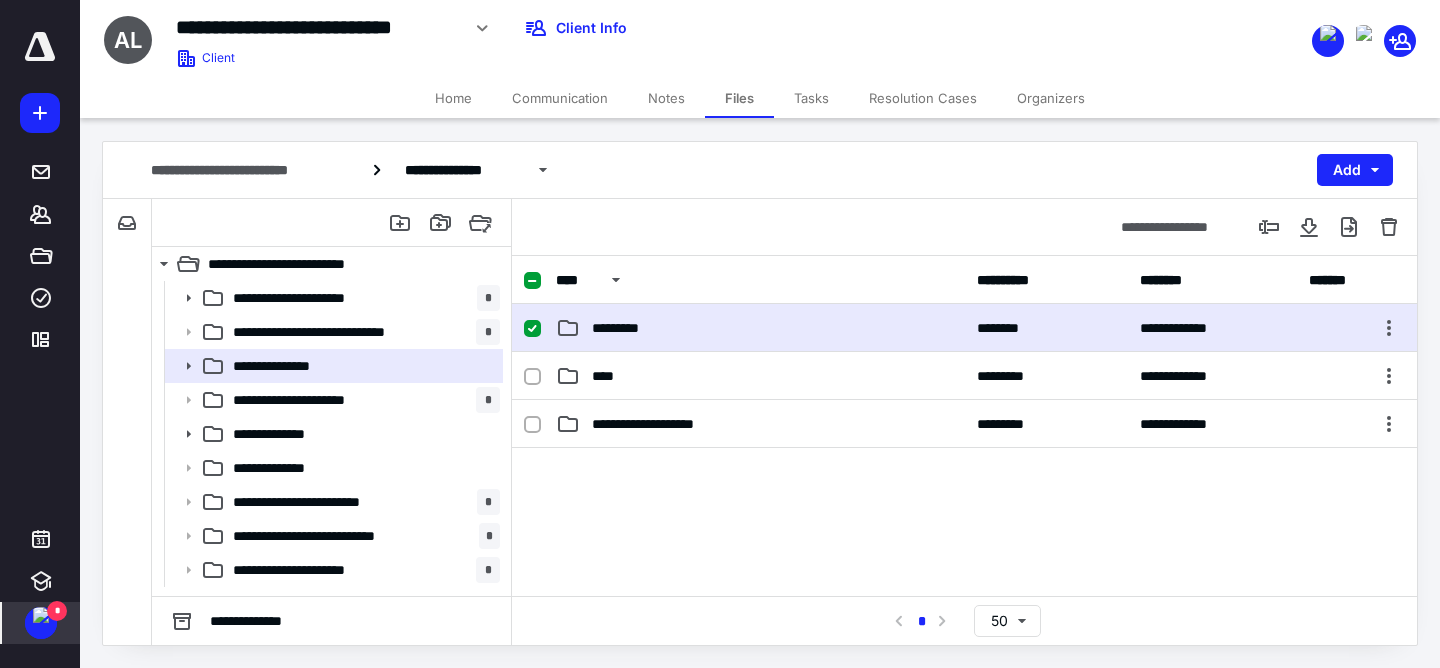 click on "*********" at bounding box center (625, 328) 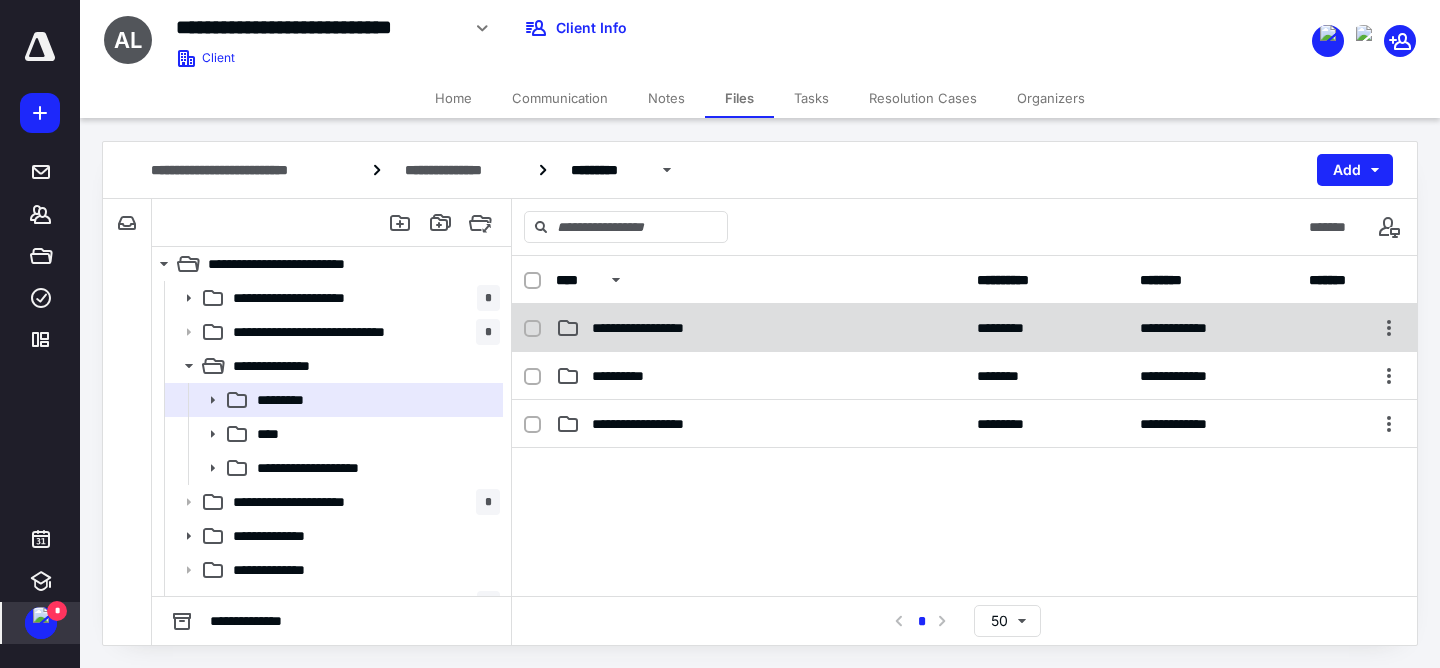 click on "**********" at bounding box center [760, 328] 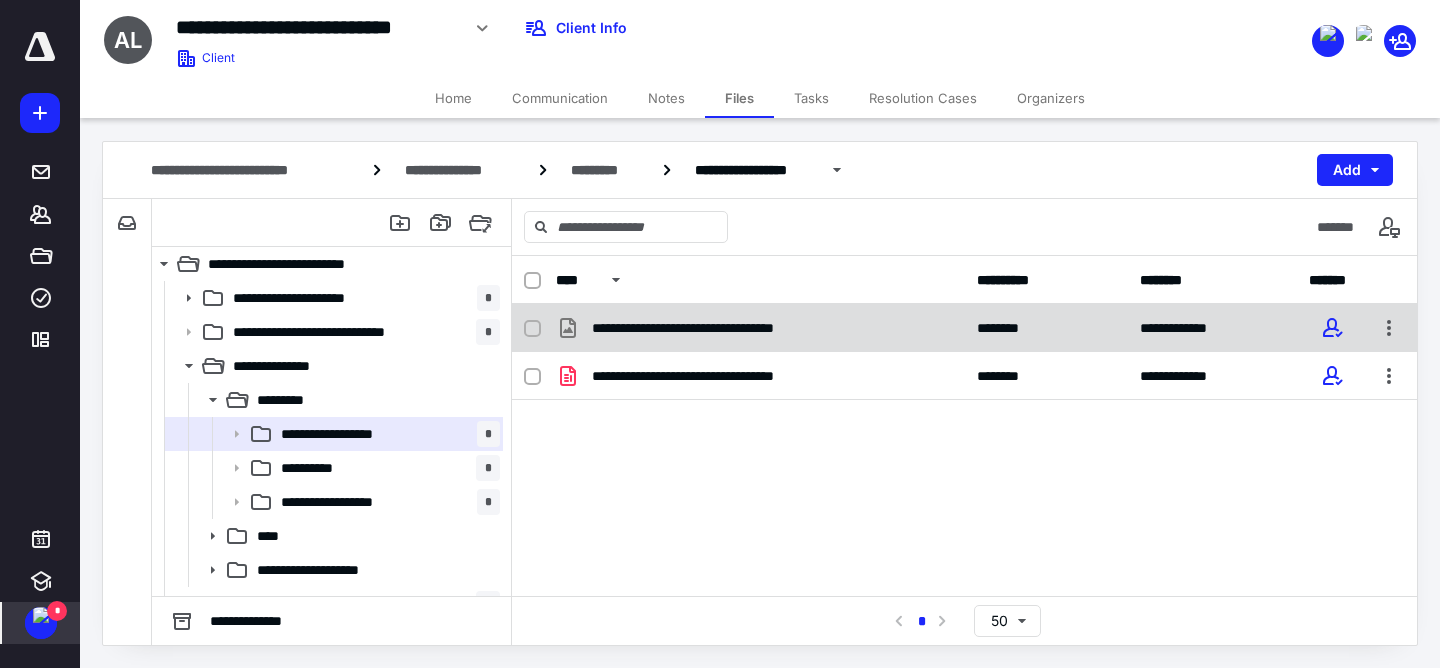 click on "**********" at bounding box center [964, 328] 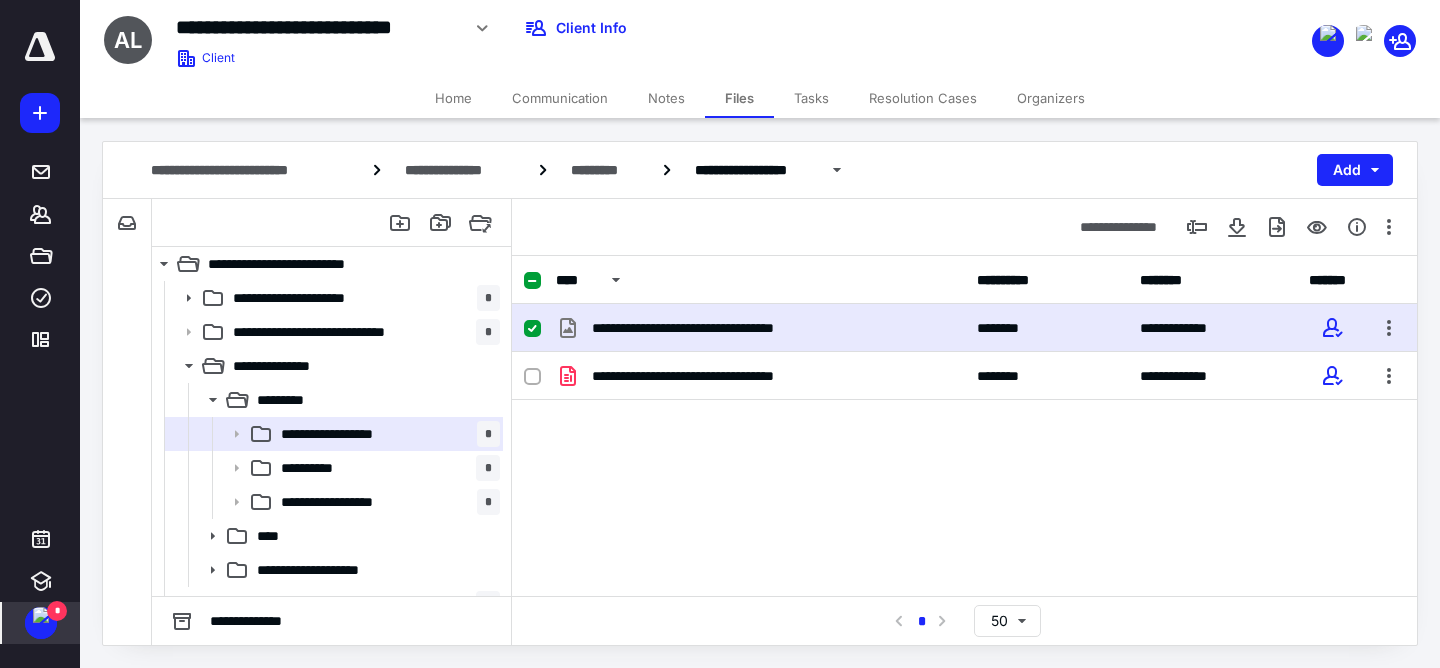 click on "**********" at bounding box center (964, 328) 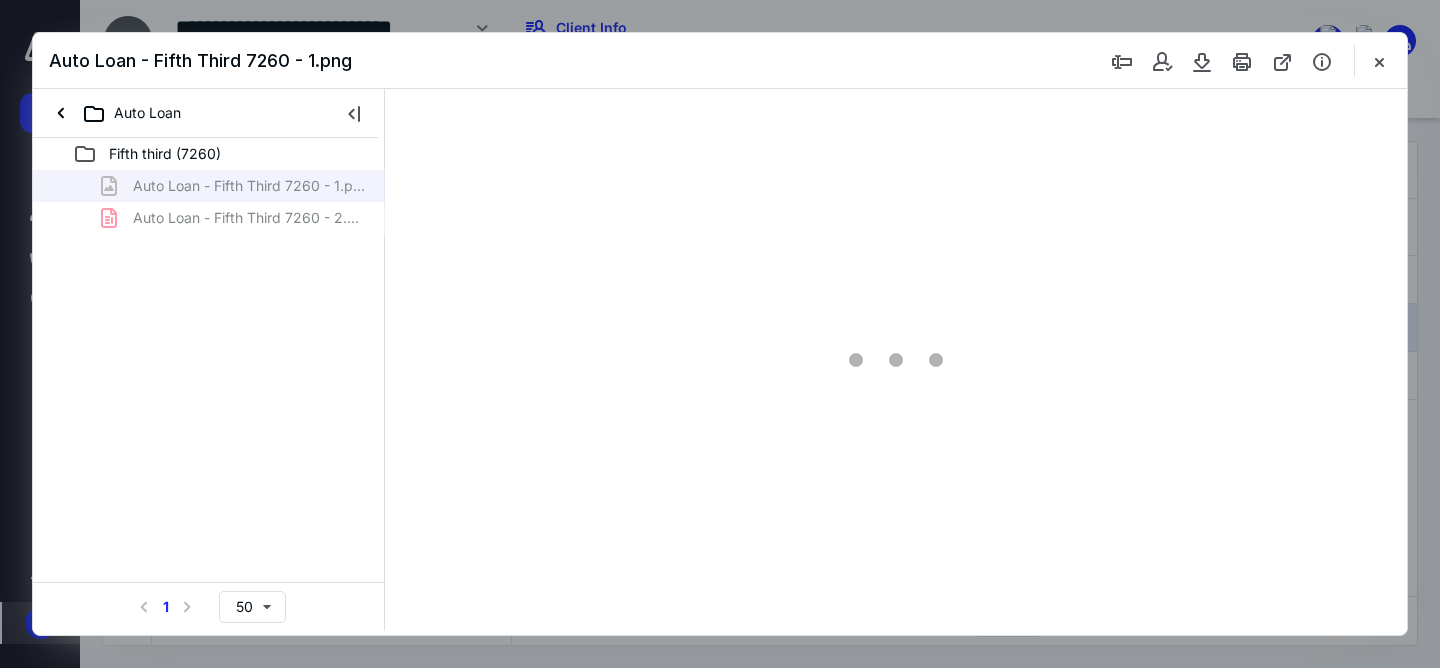 scroll, scrollTop: 0, scrollLeft: 0, axis: both 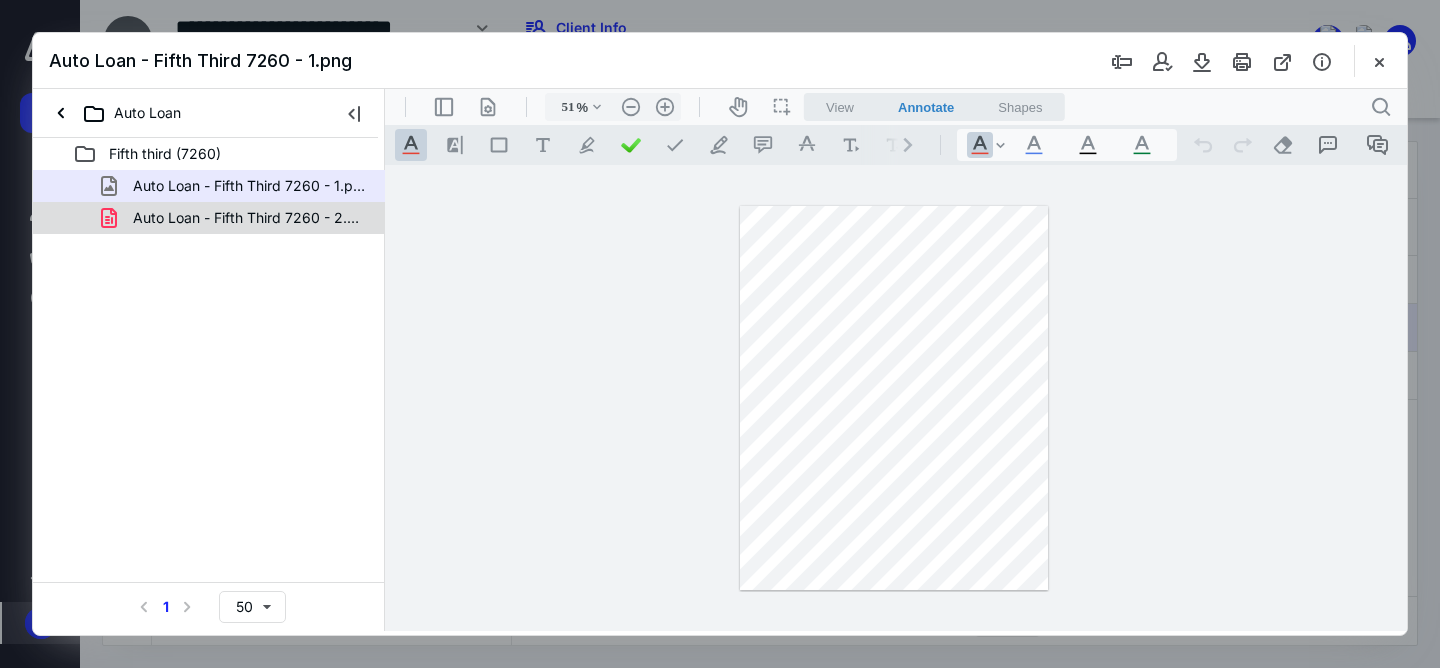 click on "Auto Loan - Fifth Third 7260 - 2.pdf" at bounding box center [249, 218] 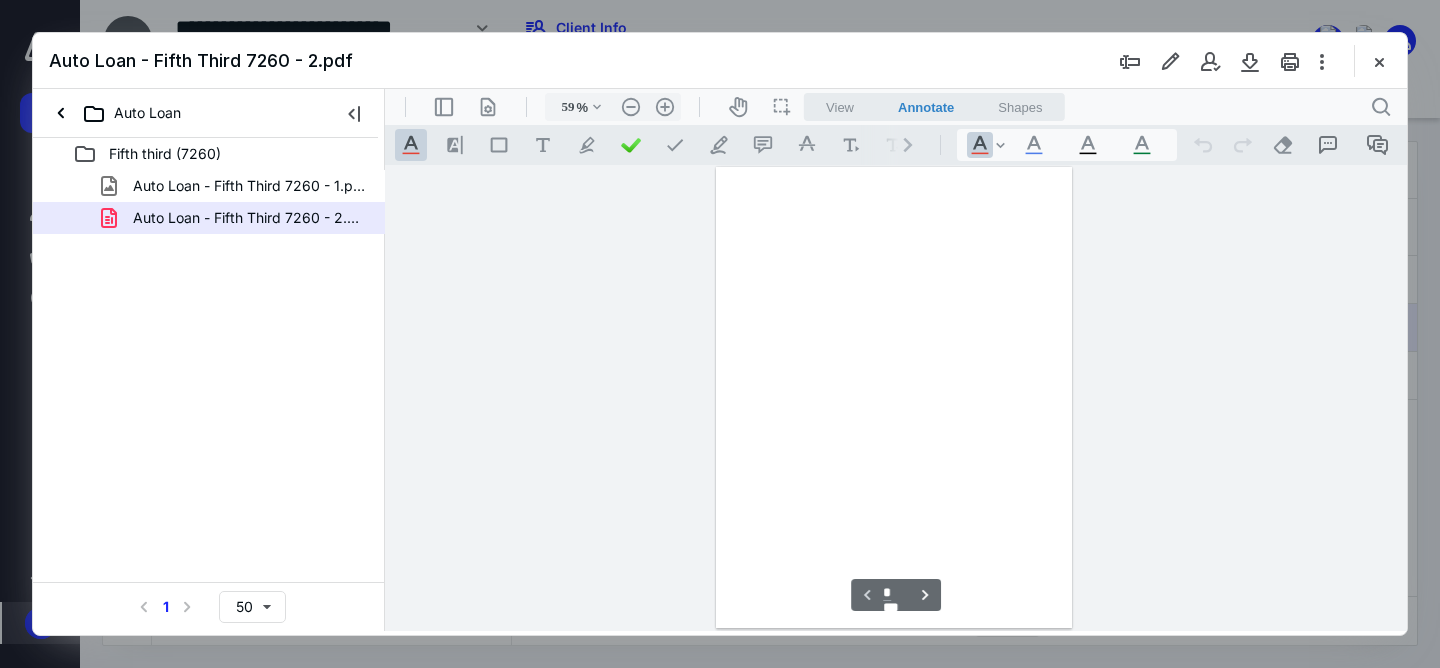 scroll, scrollTop: 78, scrollLeft: 0, axis: vertical 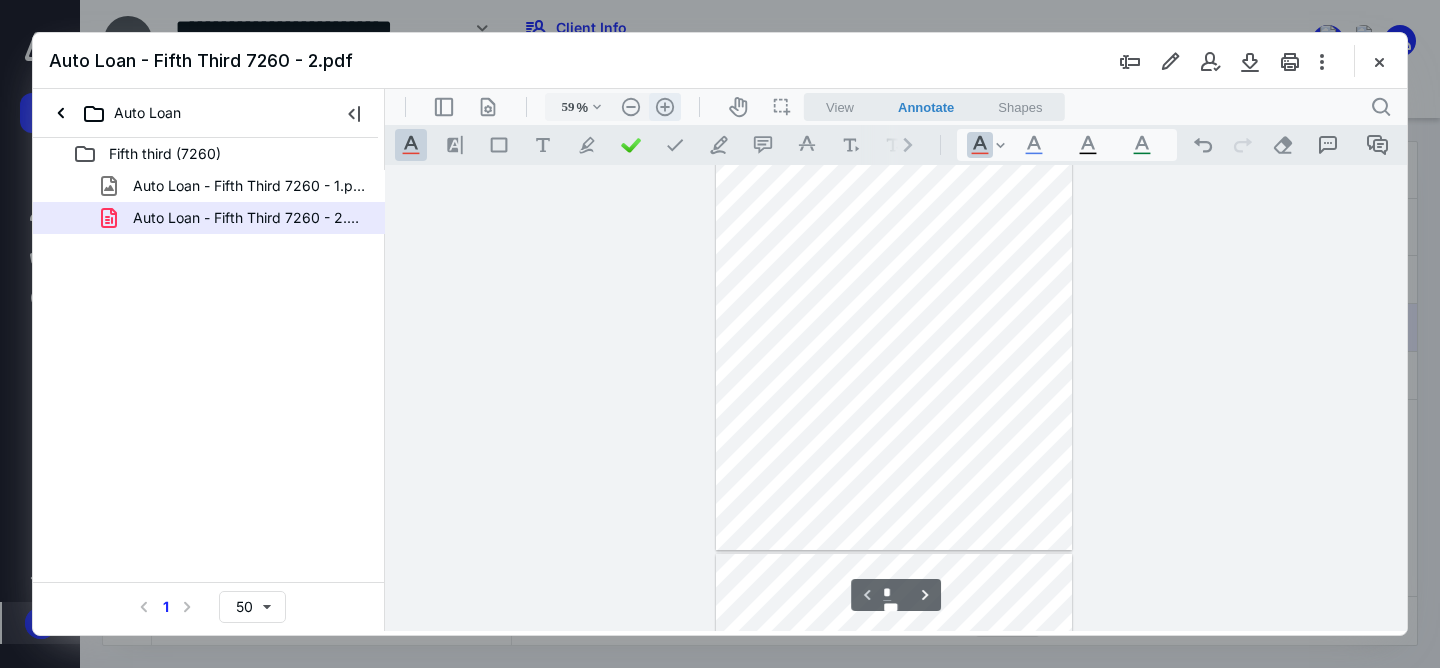 click on ".cls-1{fill:#abb0c4;} icon - header - zoom - in - line" at bounding box center [665, 107] 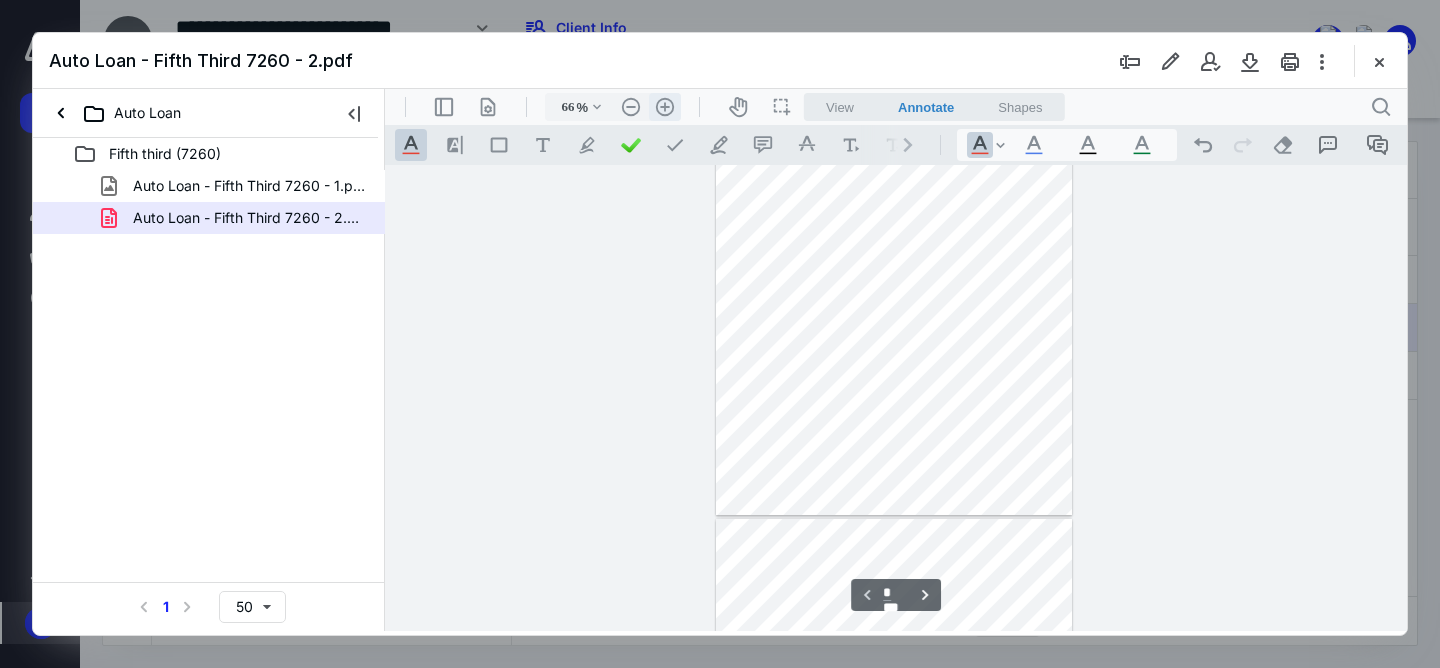 click on ".cls-1{fill:#abb0c4;} icon - header - zoom - in - line" at bounding box center (665, 107) 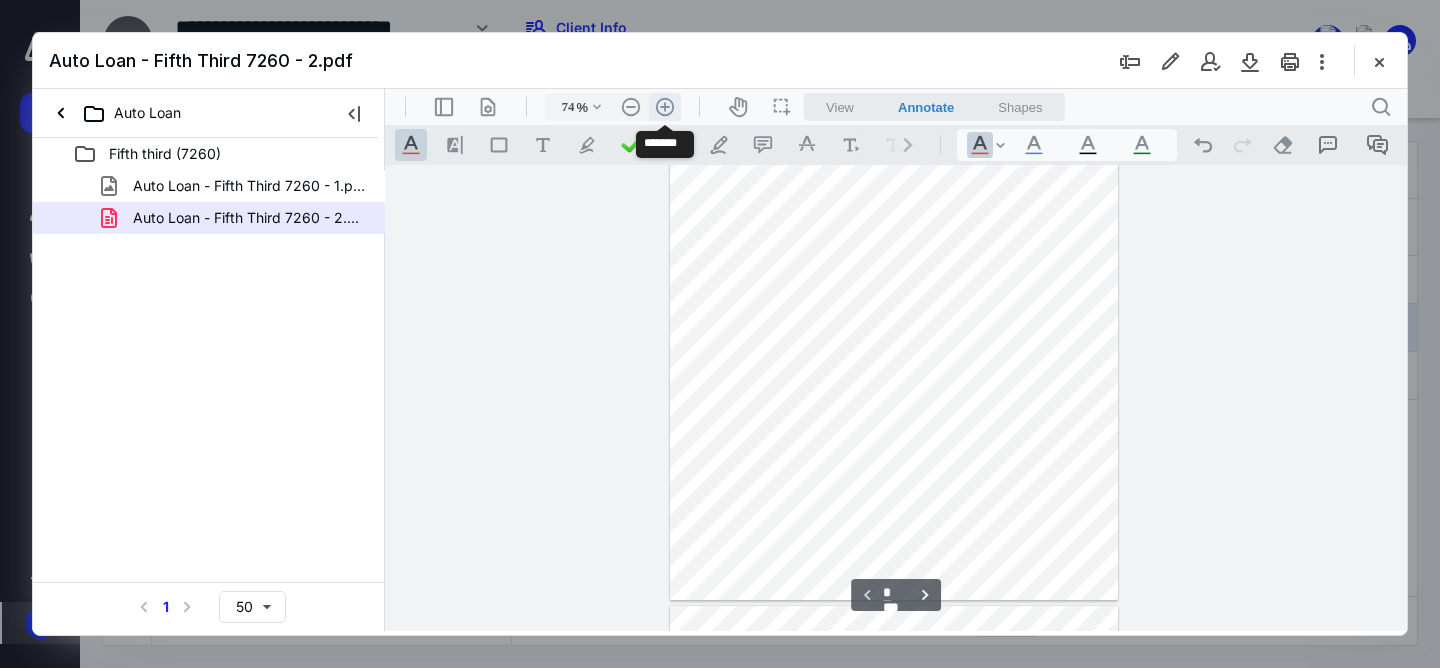 click on ".cls-1{fill:#abb0c4;} icon - header - zoom - in - line" at bounding box center [665, 107] 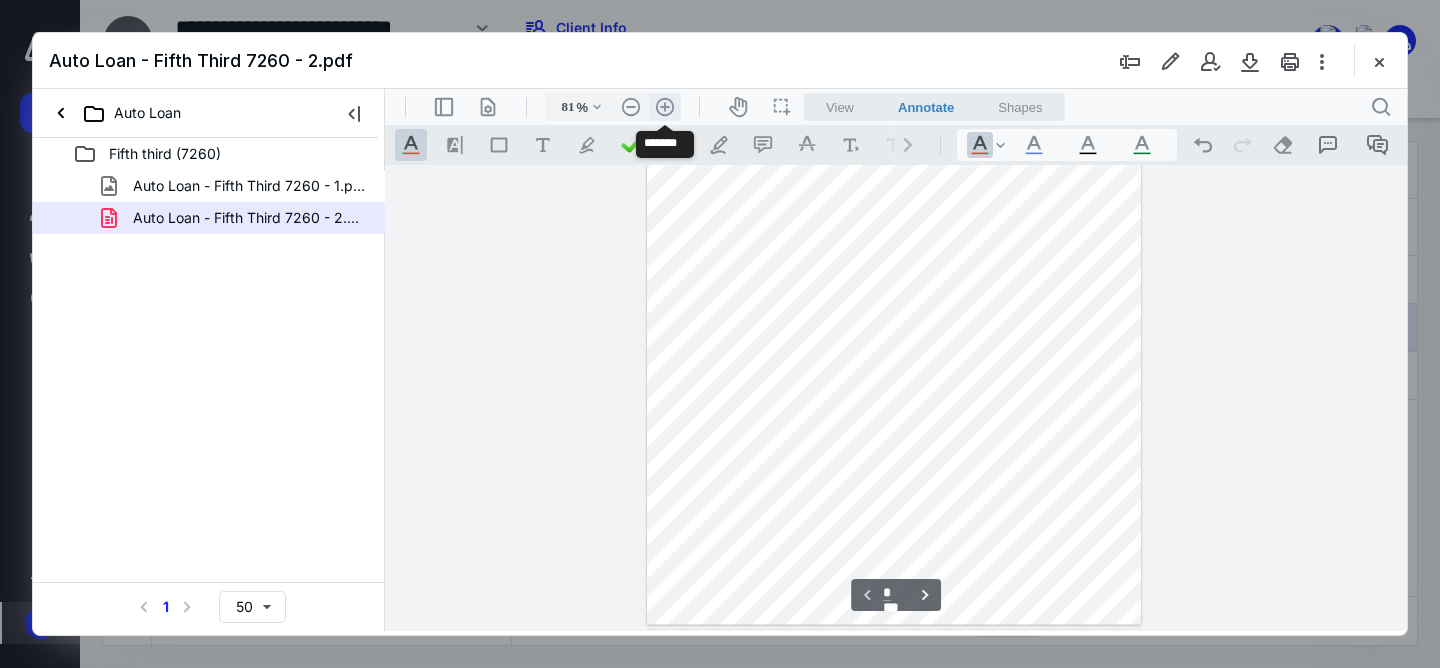 click on ".cls-1{fill:#abb0c4;} icon - header - zoom - in - line" at bounding box center (665, 107) 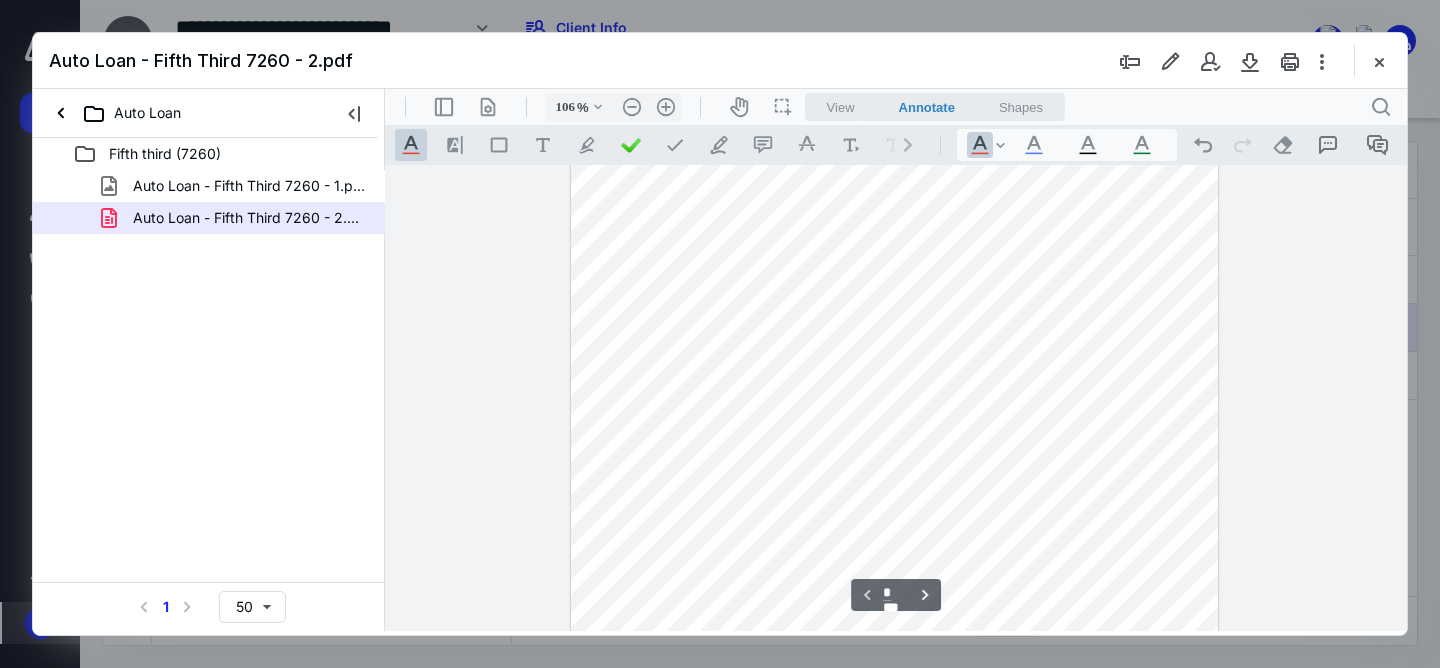 scroll, scrollTop: 266, scrollLeft: 0, axis: vertical 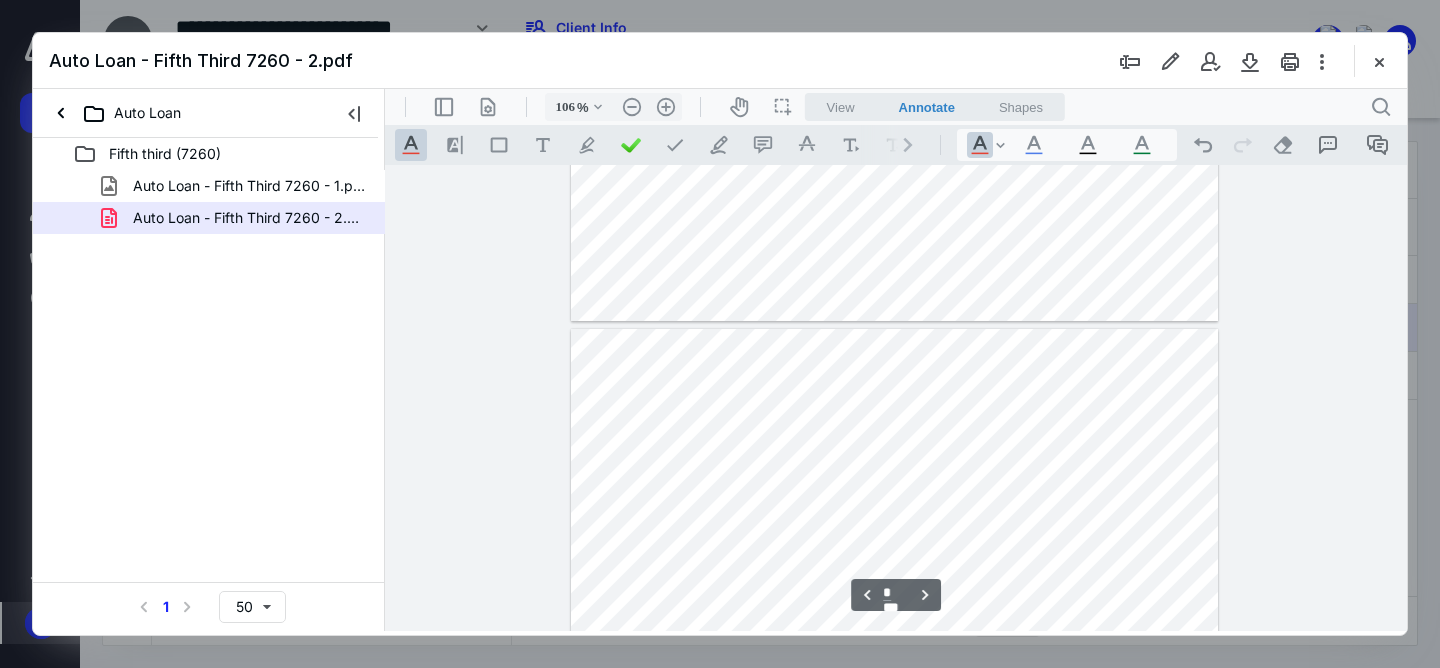 type on "*" 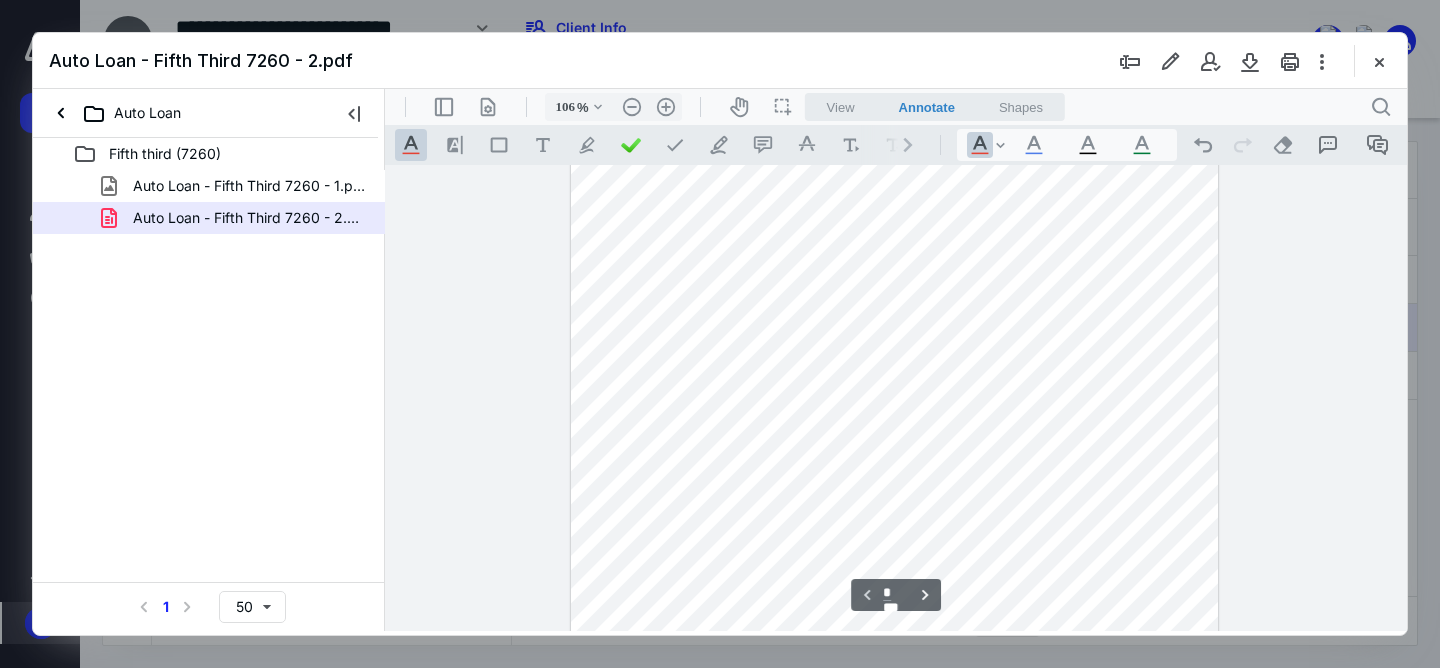 scroll, scrollTop: 0, scrollLeft: 0, axis: both 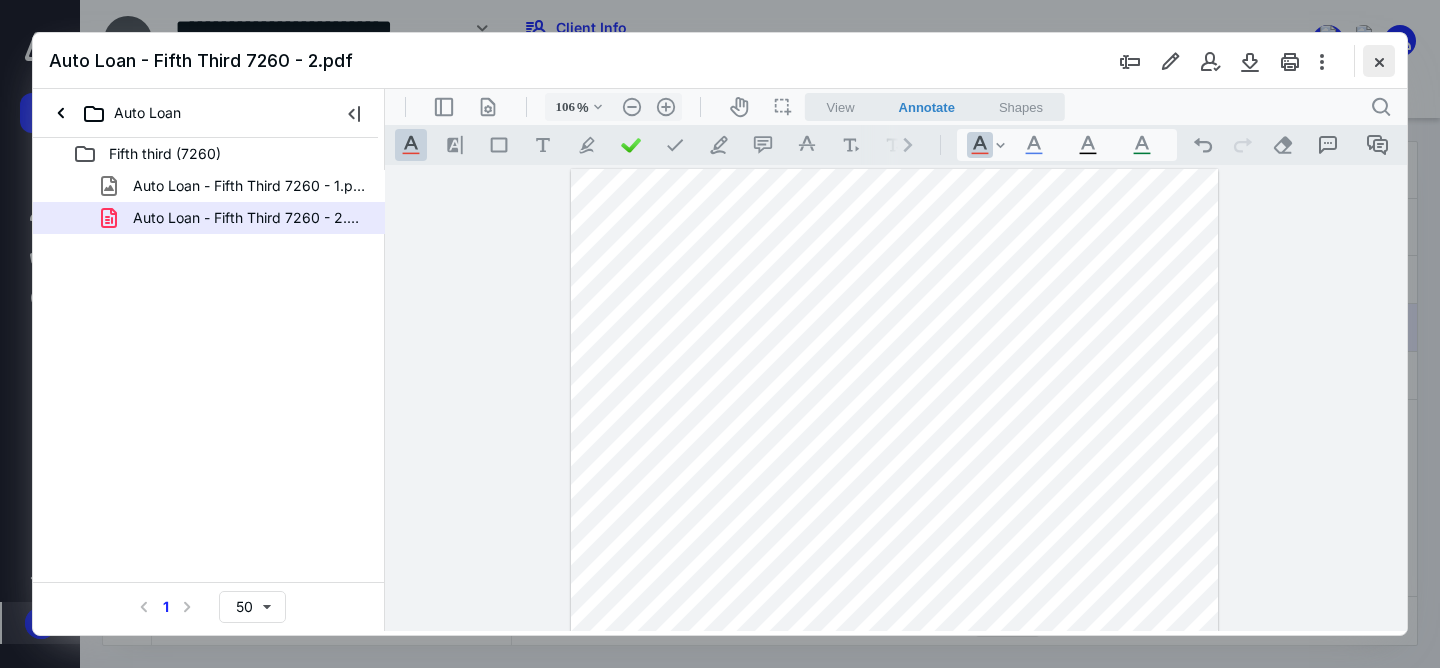 click at bounding box center (1379, 61) 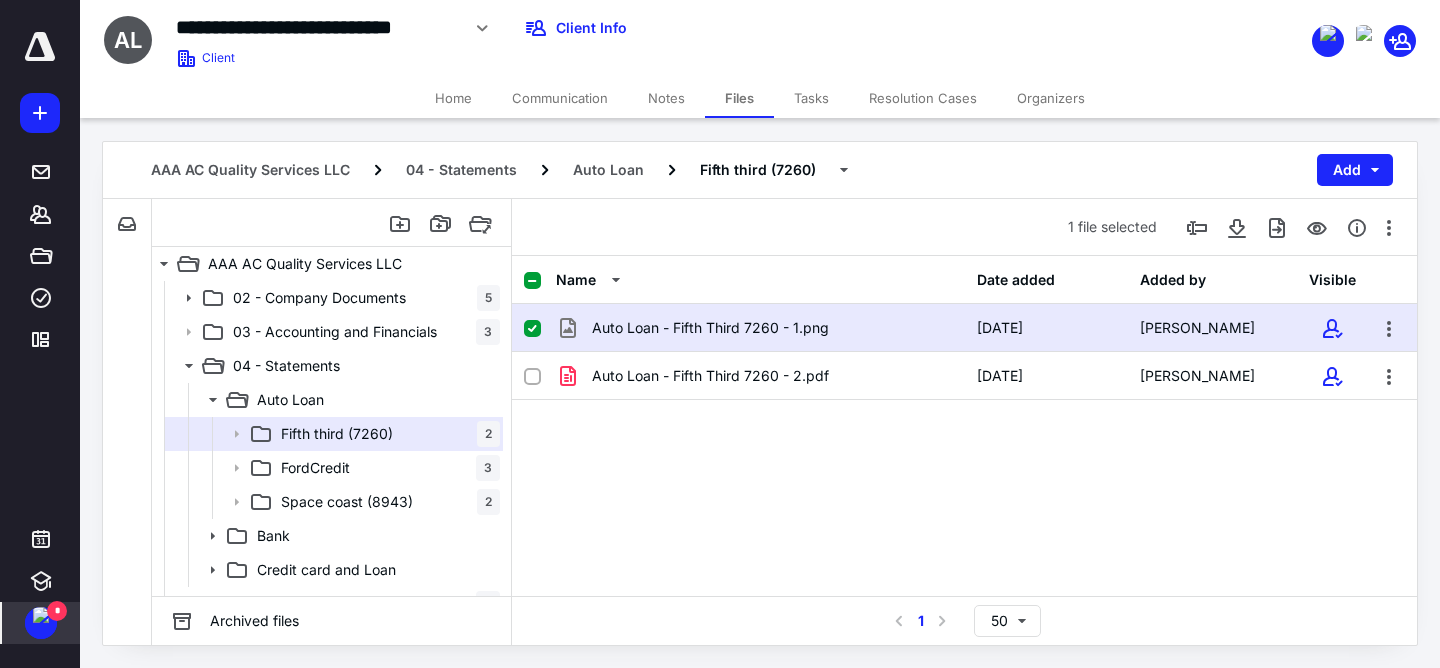 click on "Tasks" at bounding box center [811, 98] 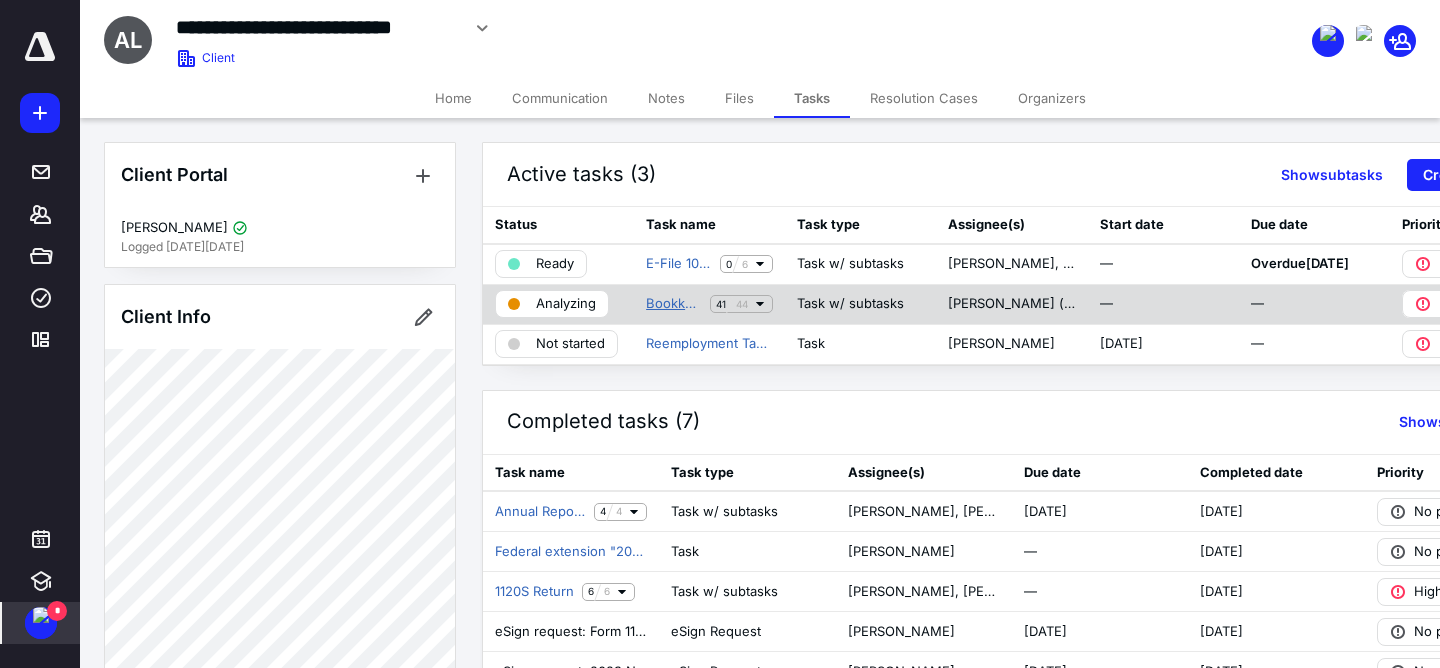 click on "Bookkeeping 2024 (year-end)" at bounding box center (674, 304) 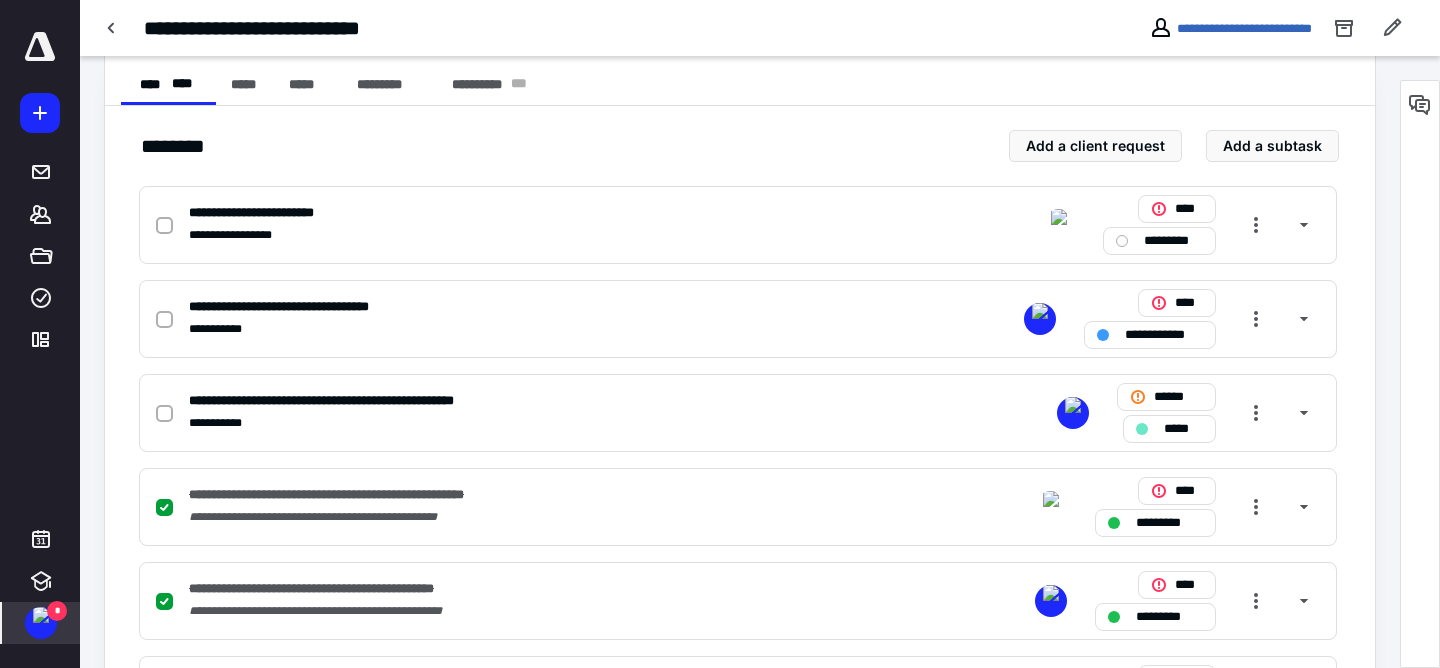 scroll, scrollTop: 391, scrollLeft: 0, axis: vertical 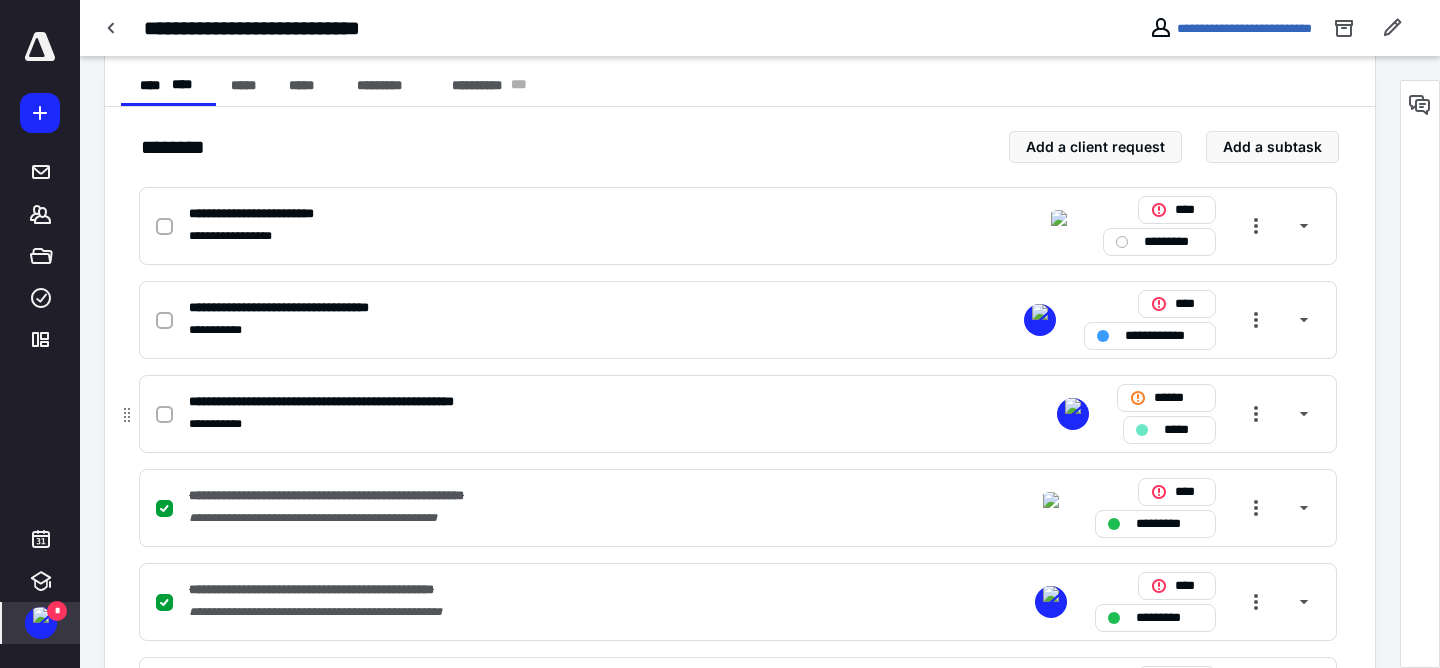 click on "*****" at bounding box center [1183, 430] 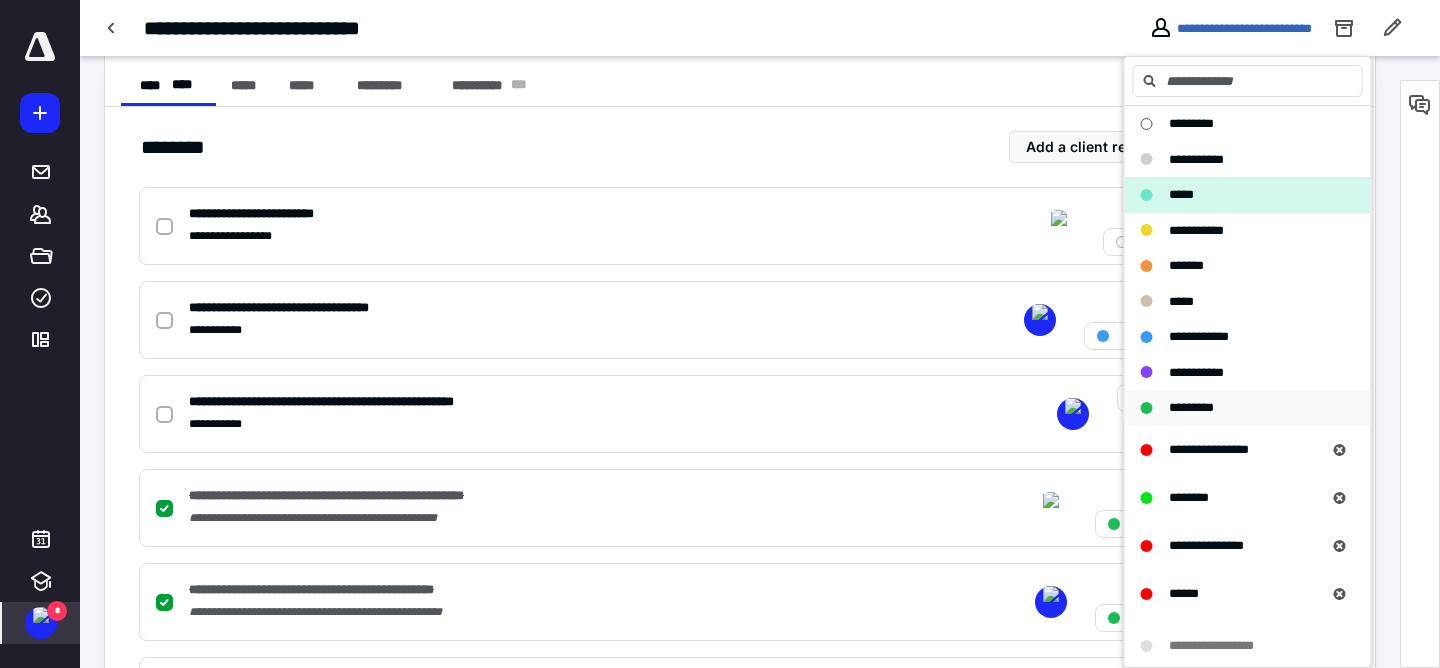 click on "*********" at bounding box center [1191, 407] 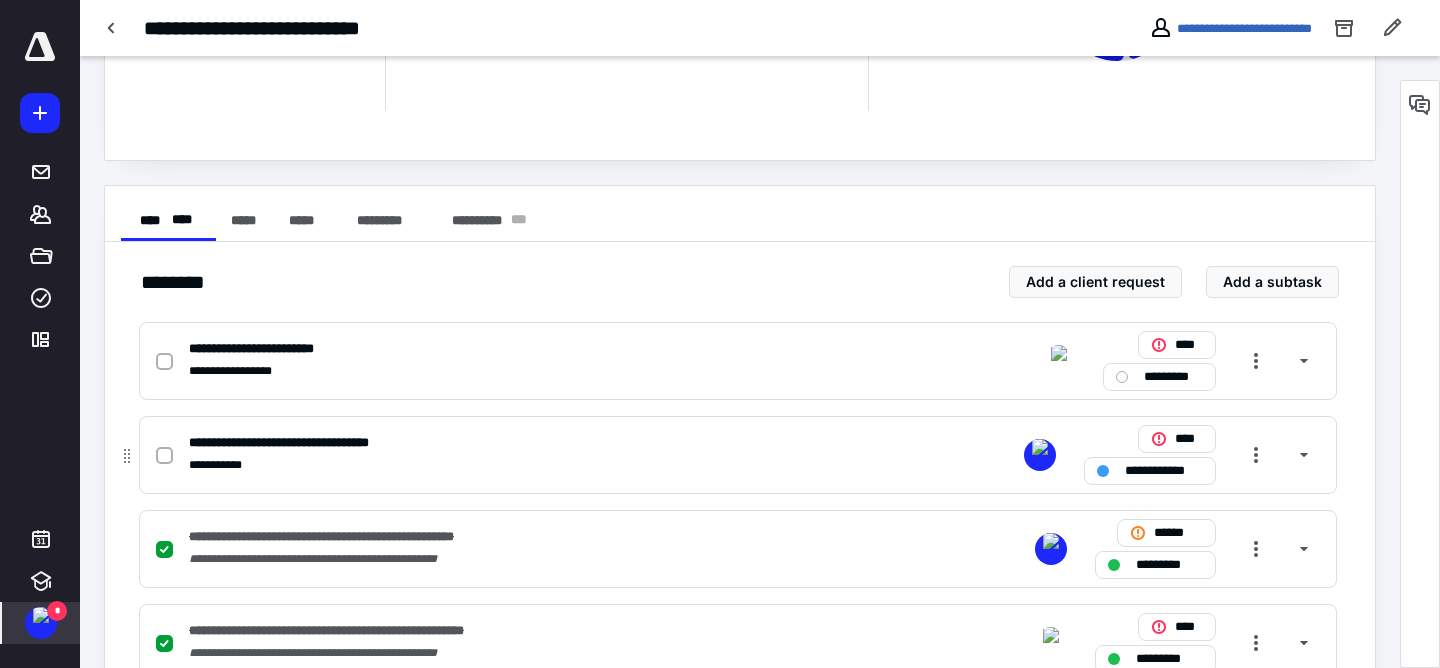 scroll, scrollTop: 299, scrollLeft: 0, axis: vertical 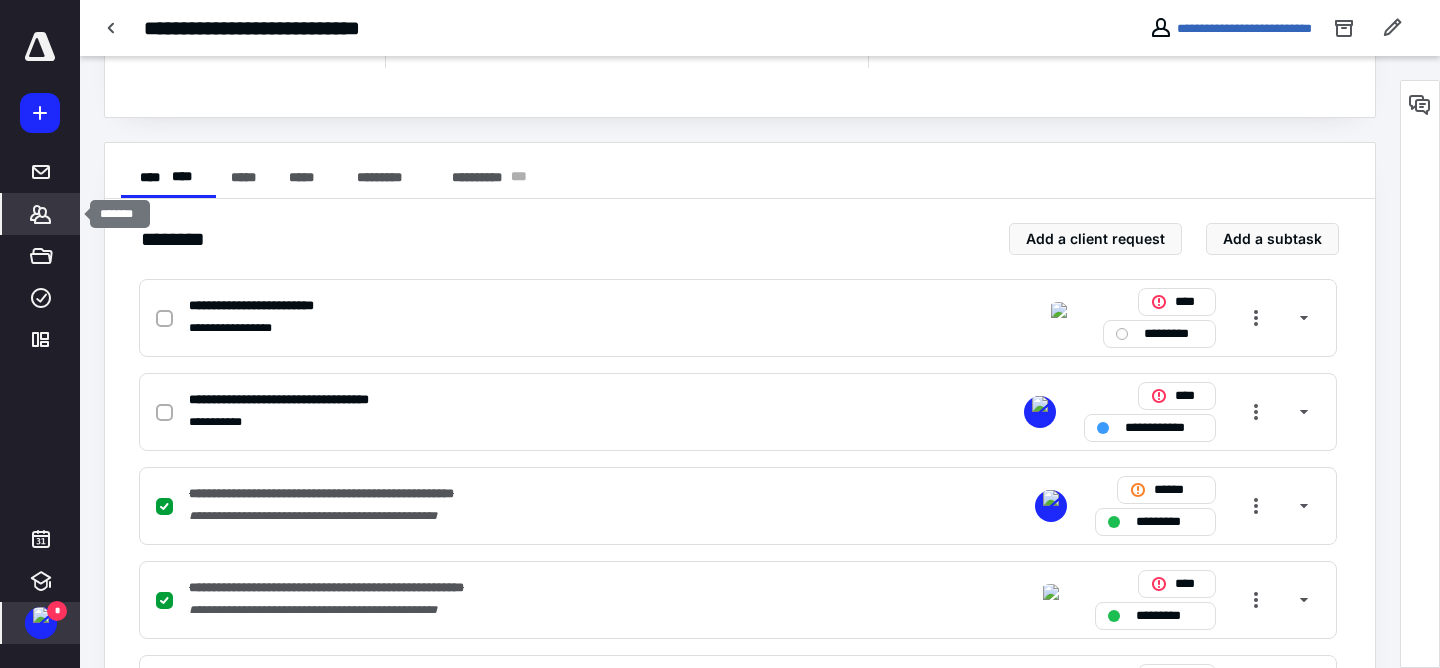 click 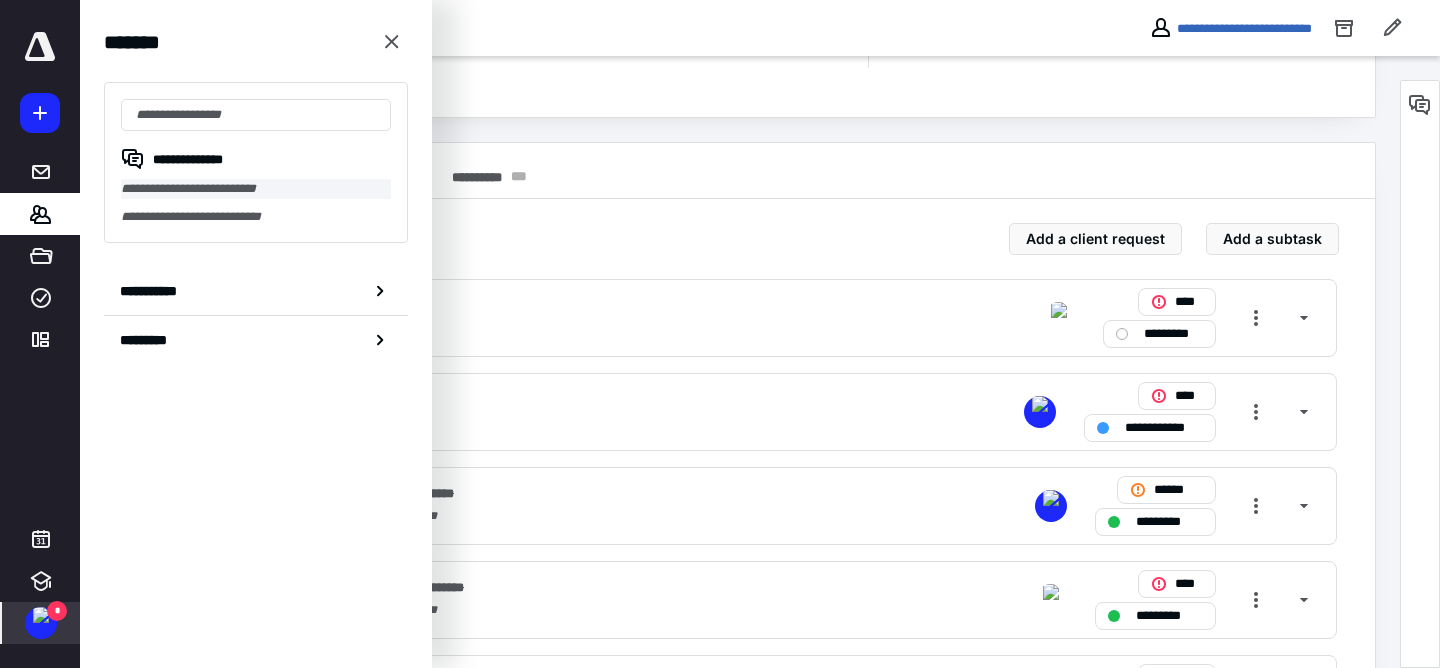 click on "**********" at bounding box center [256, 189] 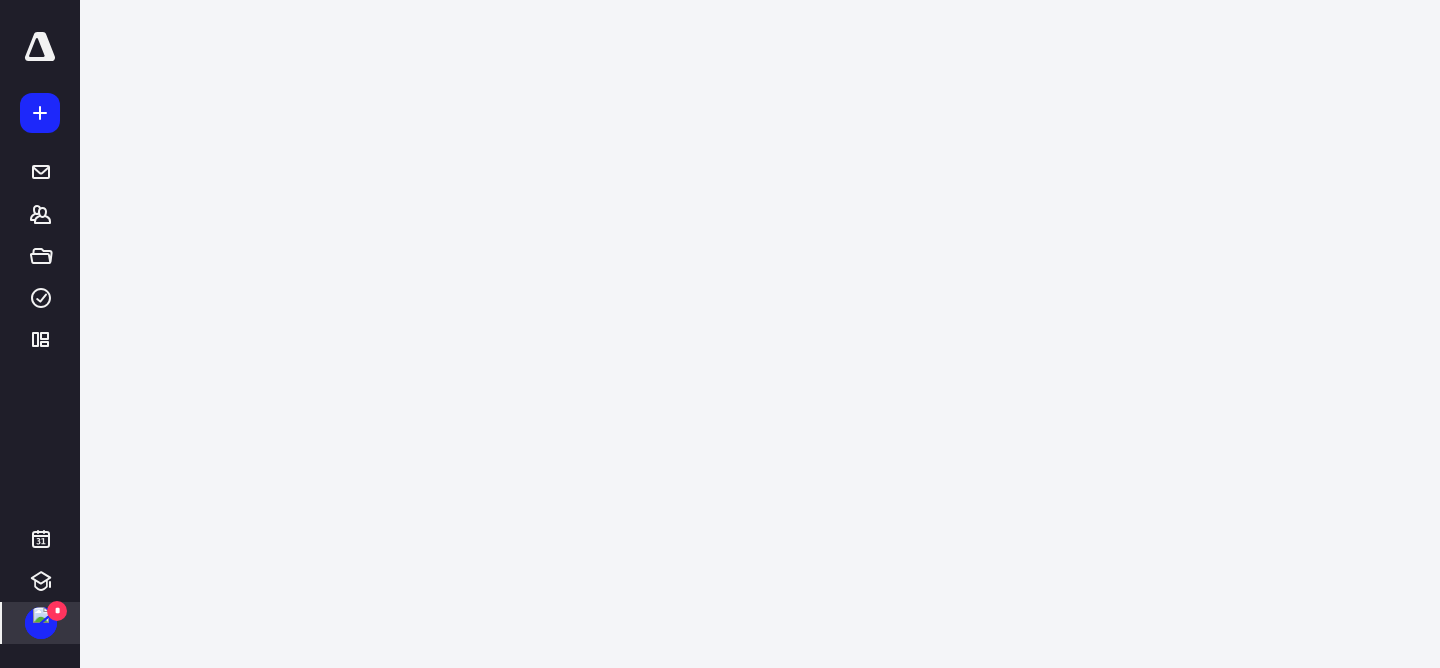 scroll, scrollTop: 0, scrollLeft: 0, axis: both 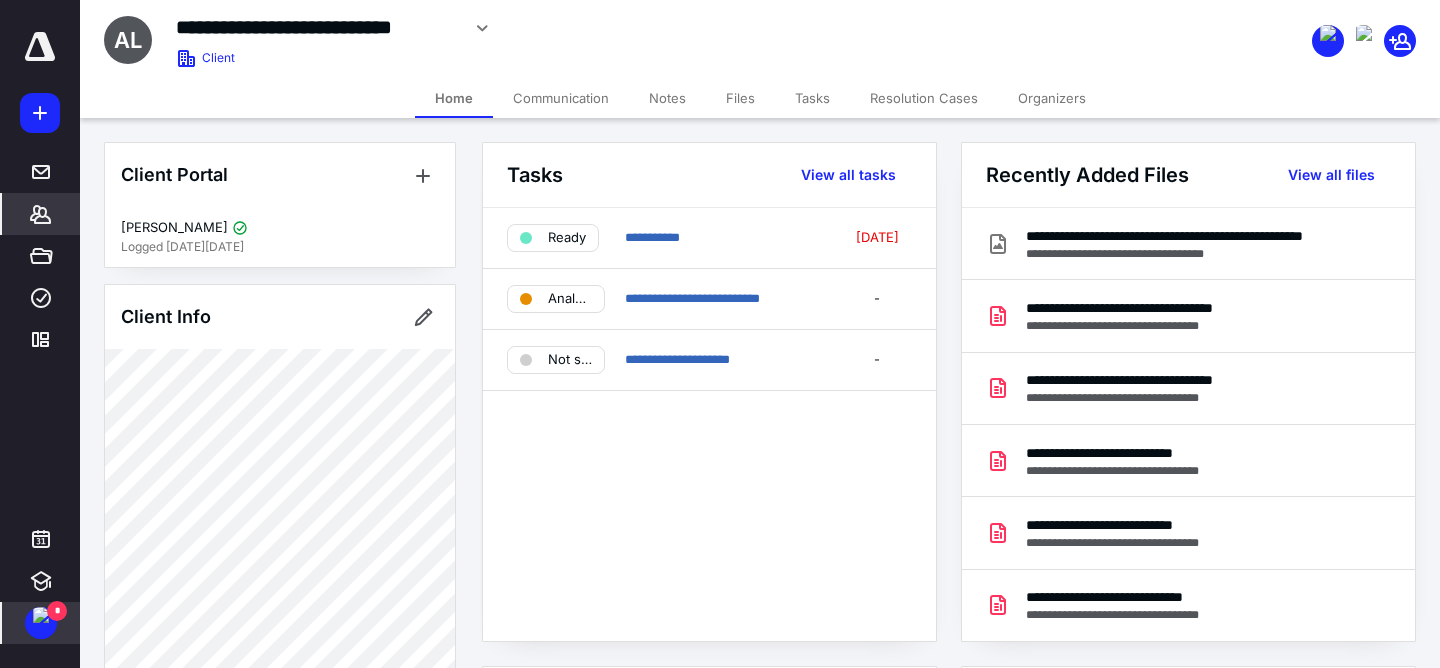 click on "Files" at bounding box center [740, 98] 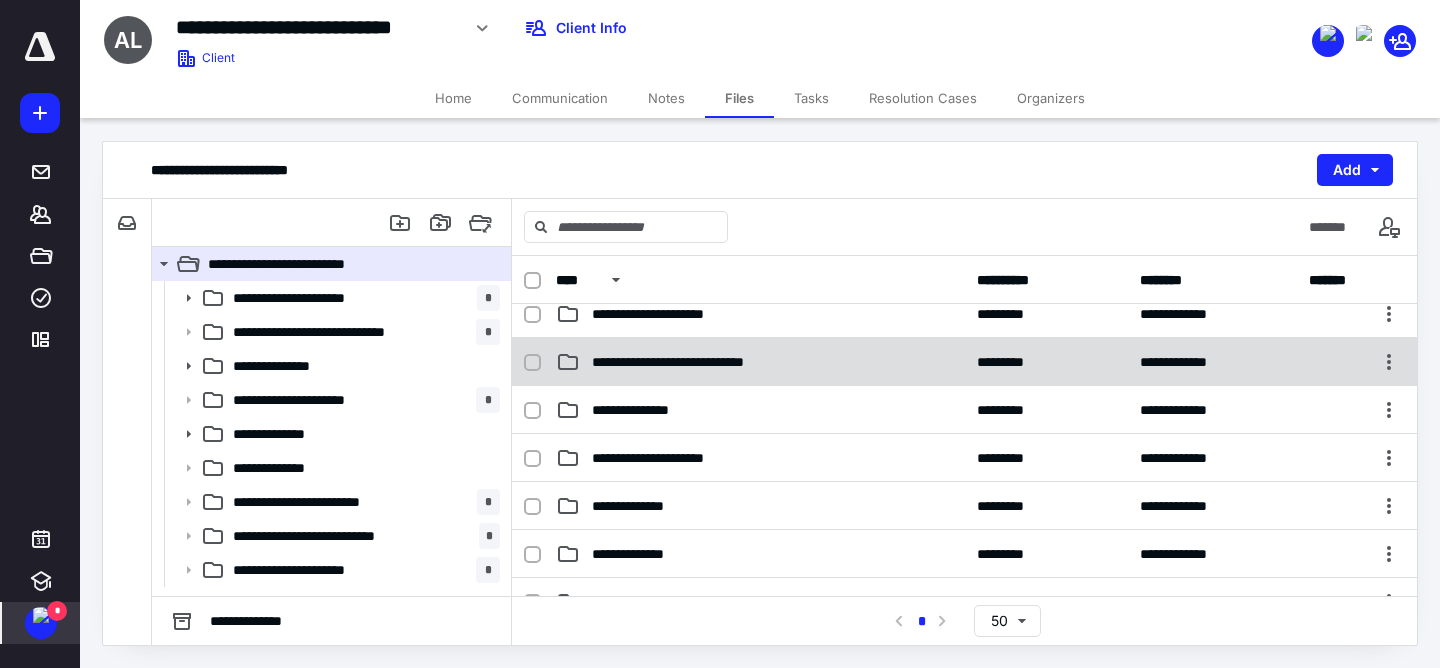 scroll, scrollTop: 16, scrollLeft: 0, axis: vertical 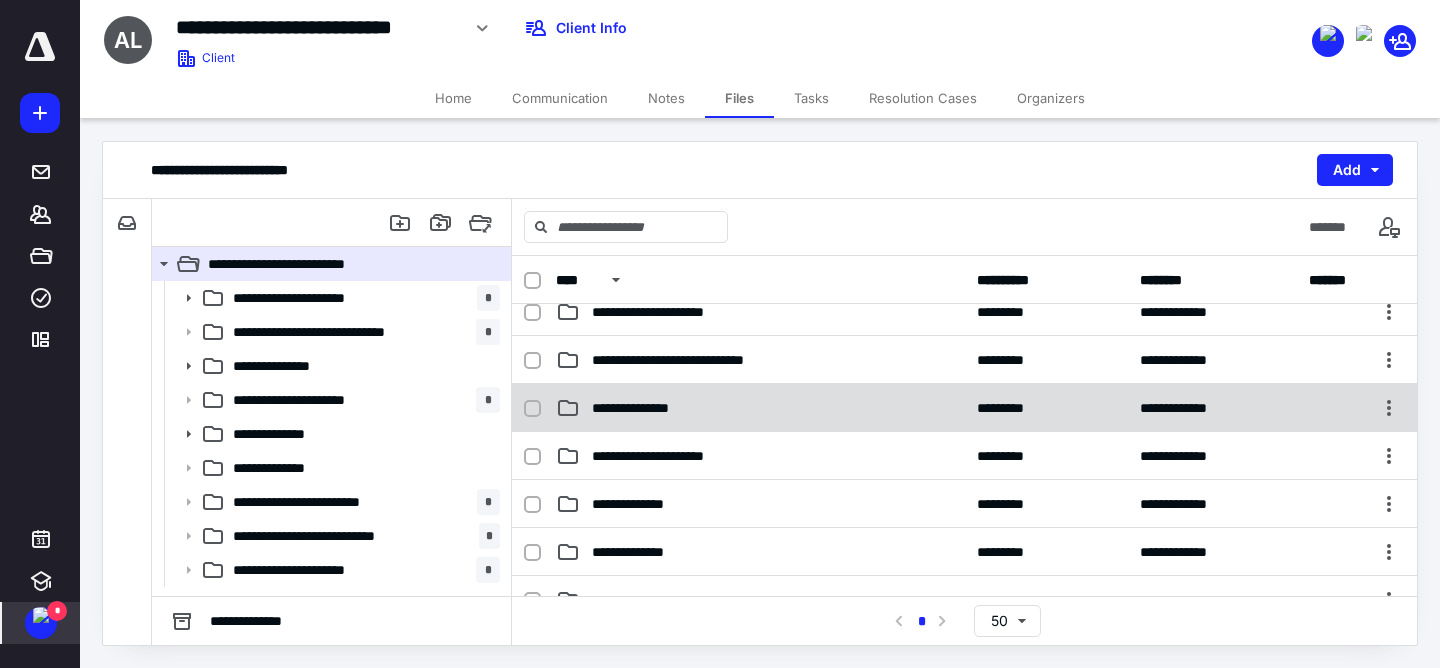 click on "**********" at bounding box center (645, 408) 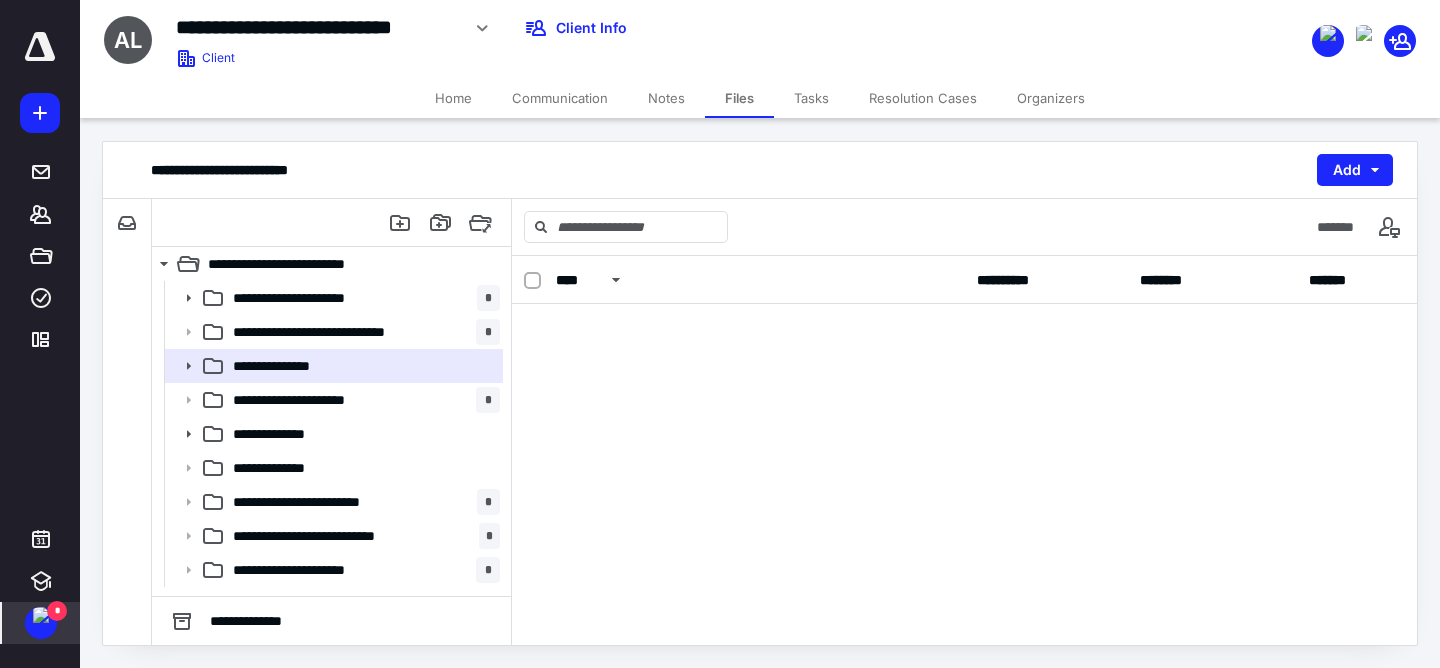 scroll, scrollTop: 0, scrollLeft: 0, axis: both 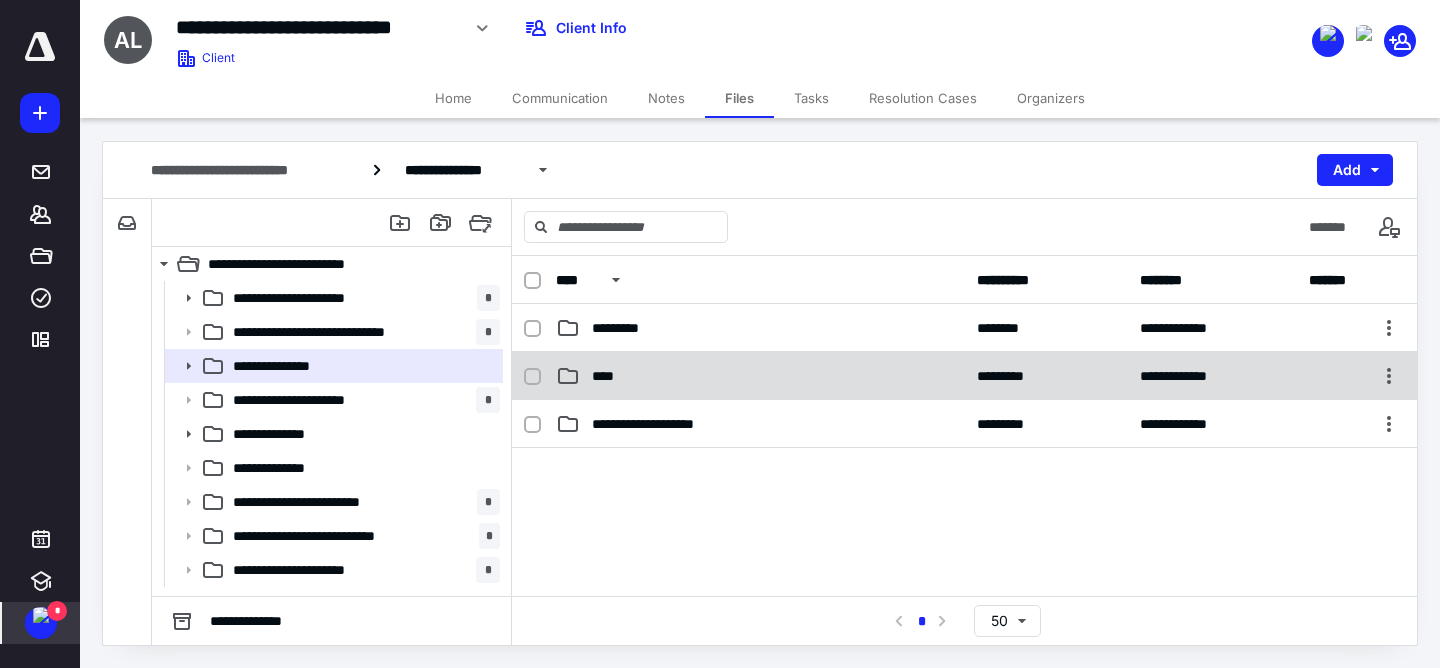click on "****" at bounding box center [760, 376] 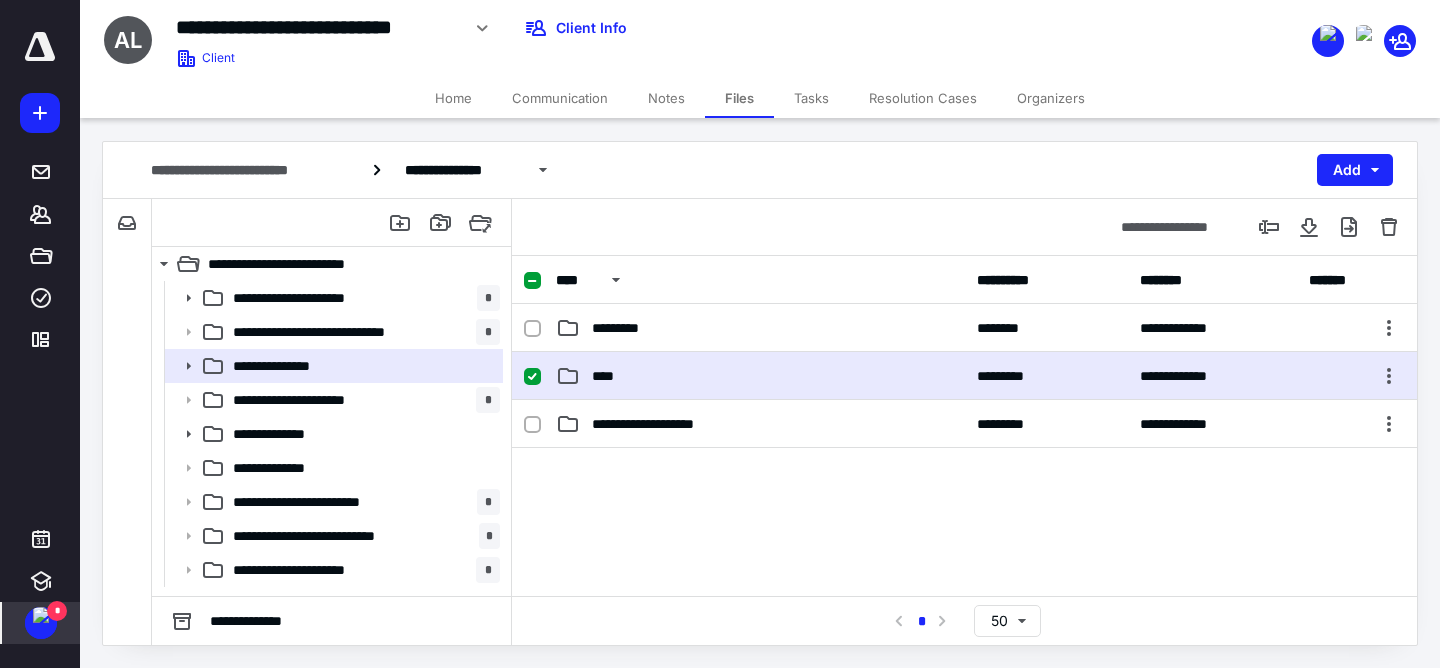 click on "****" at bounding box center [760, 376] 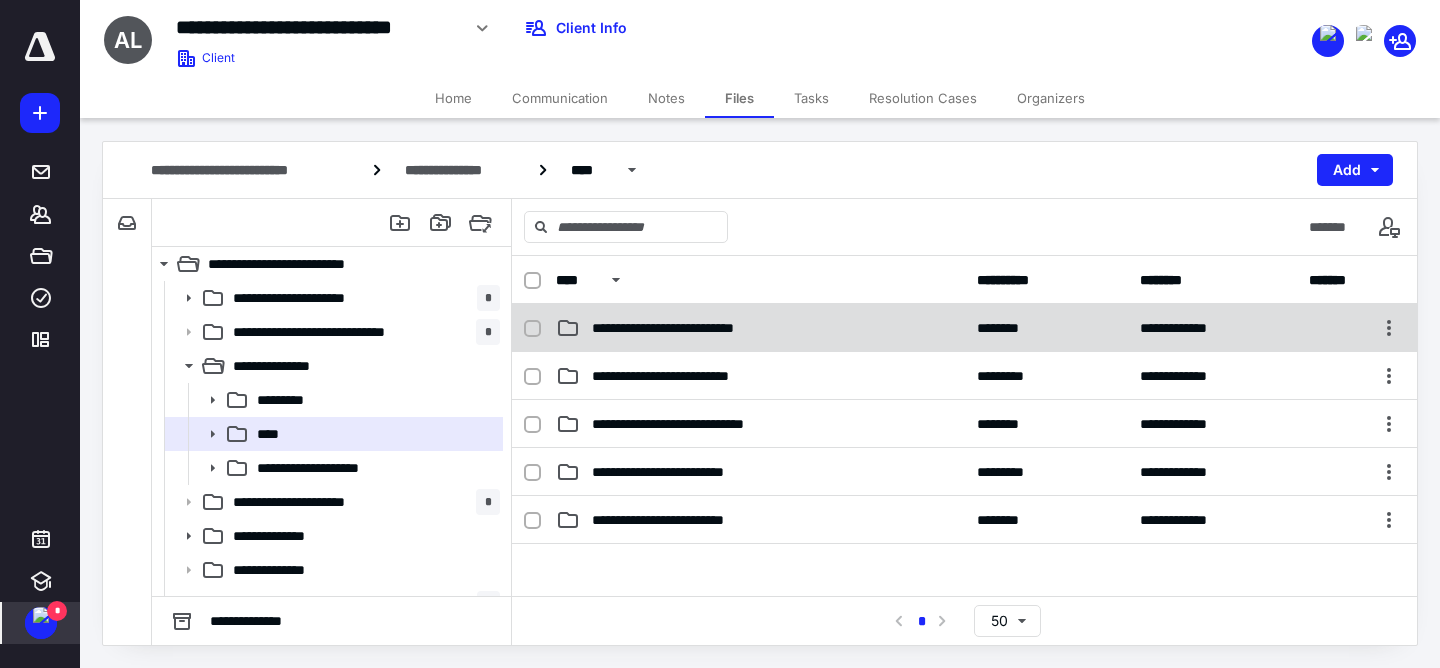click on "**********" at bounding box center (689, 328) 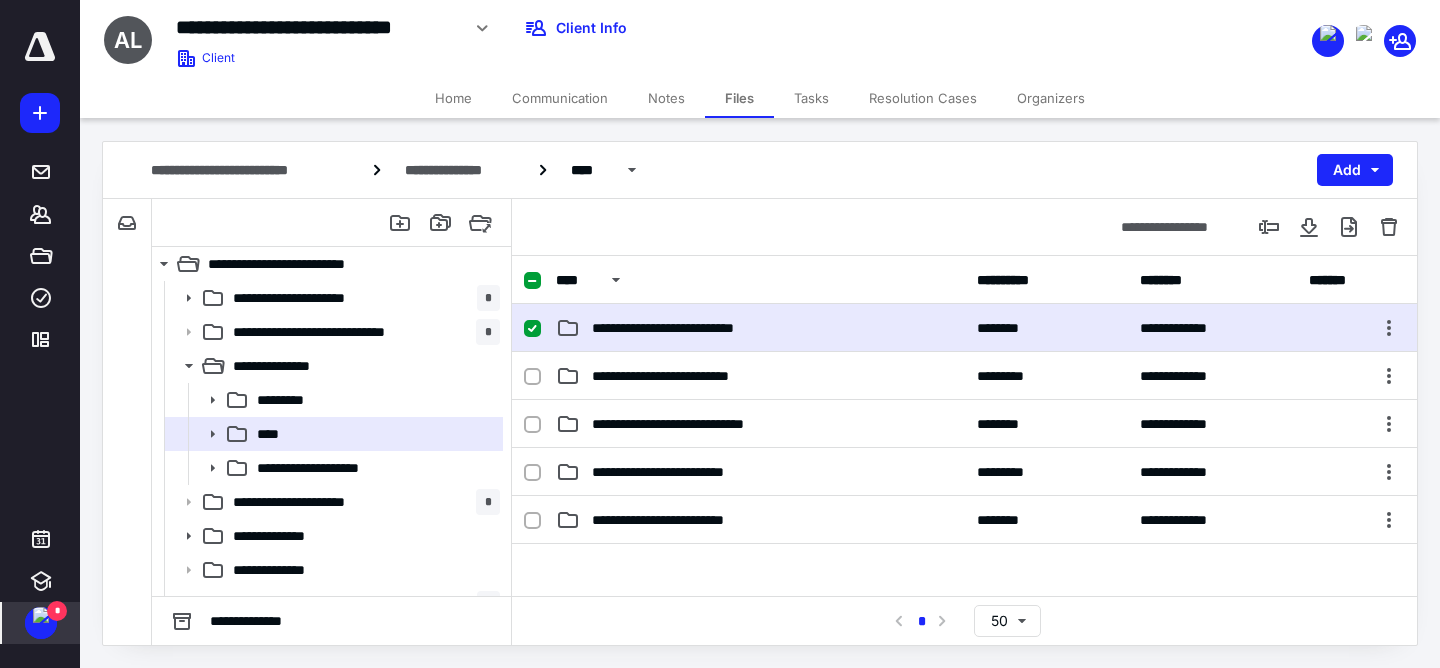 click on "**********" at bounding box center [689, 328] 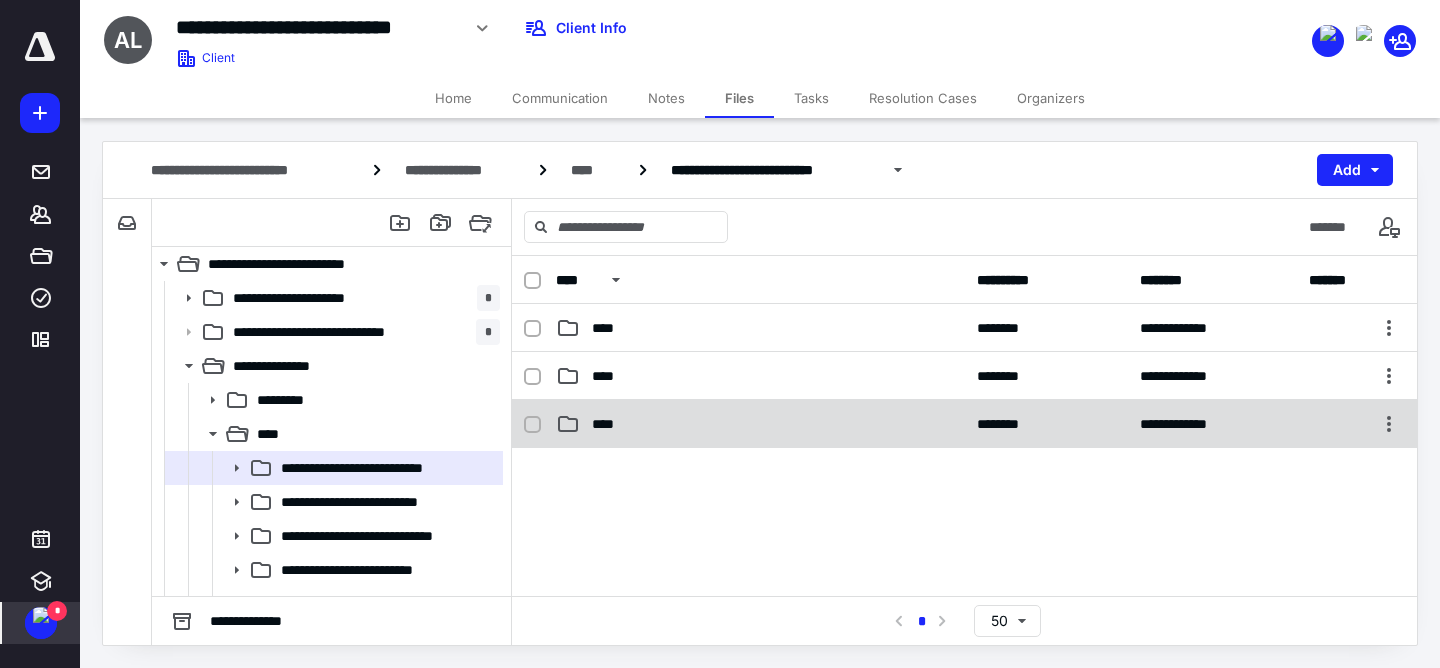 click on "****" at bounding box center [760, 424] 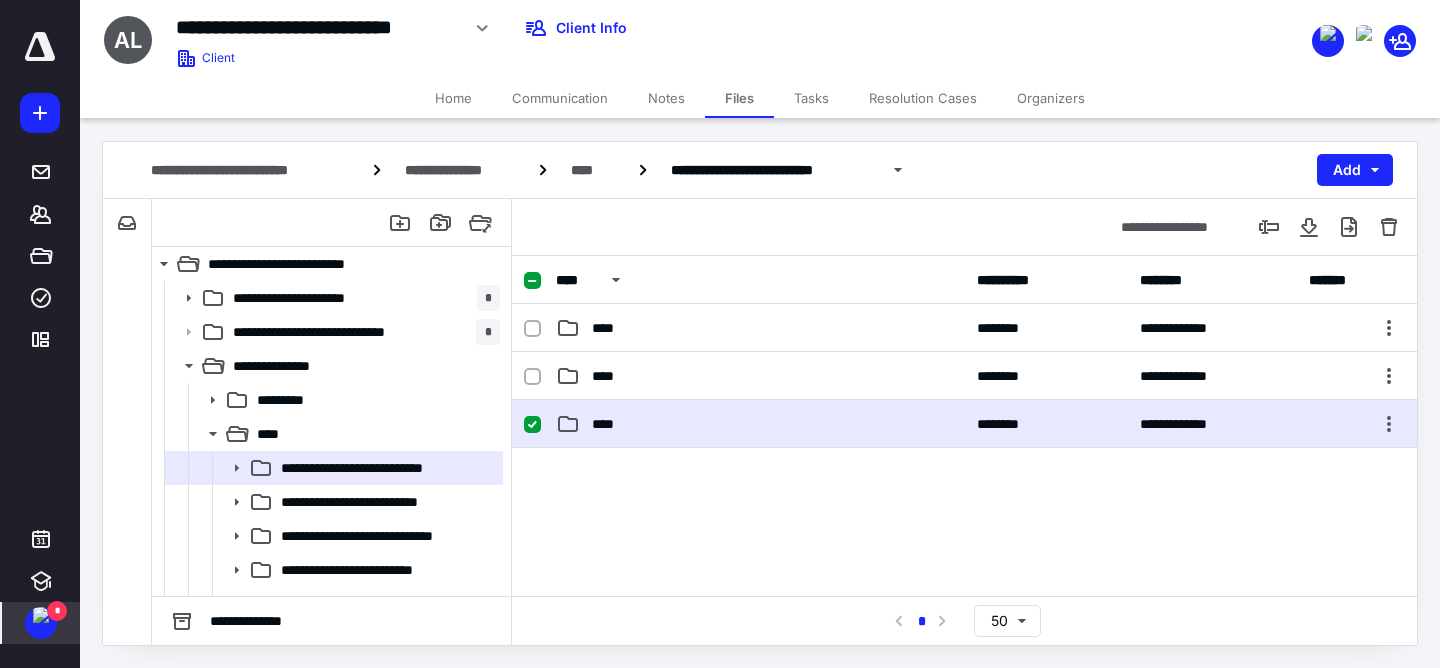 click on "****" at bounding box center [760, 424] 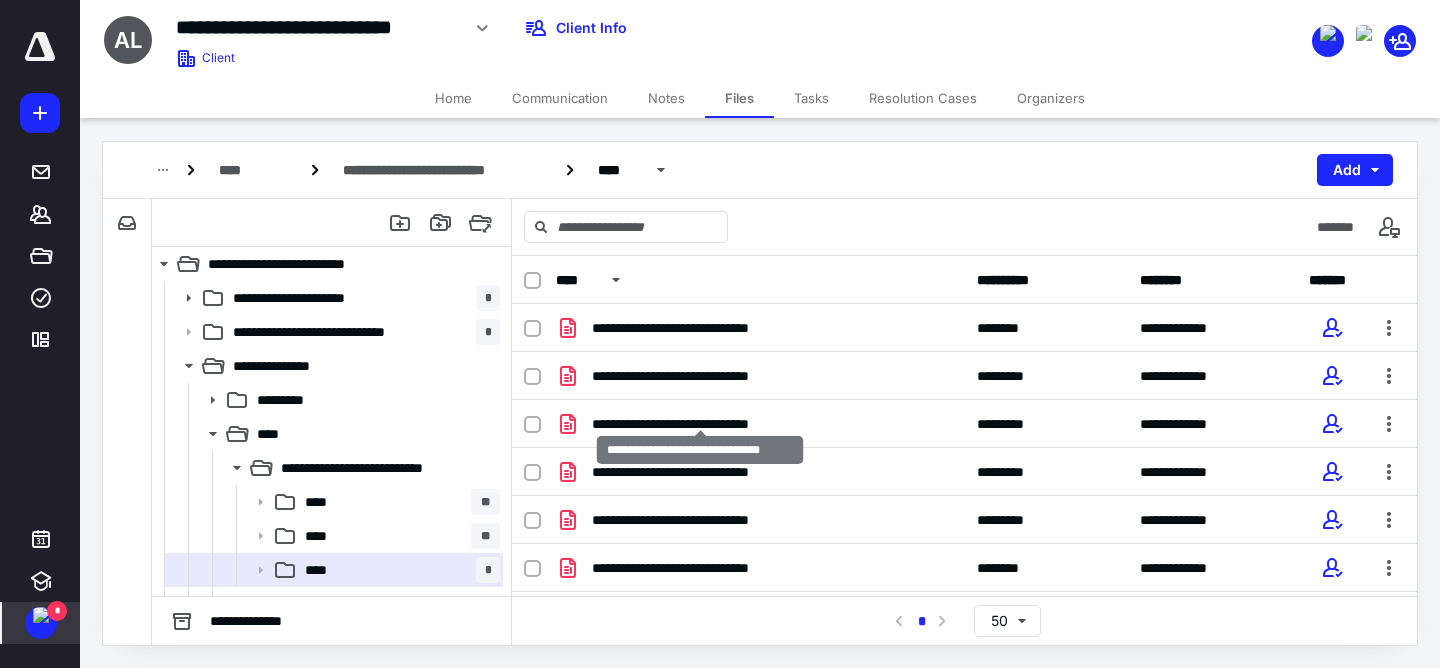 scroll, scrollTop: 8, scrollLeft: 0, axis: vertical 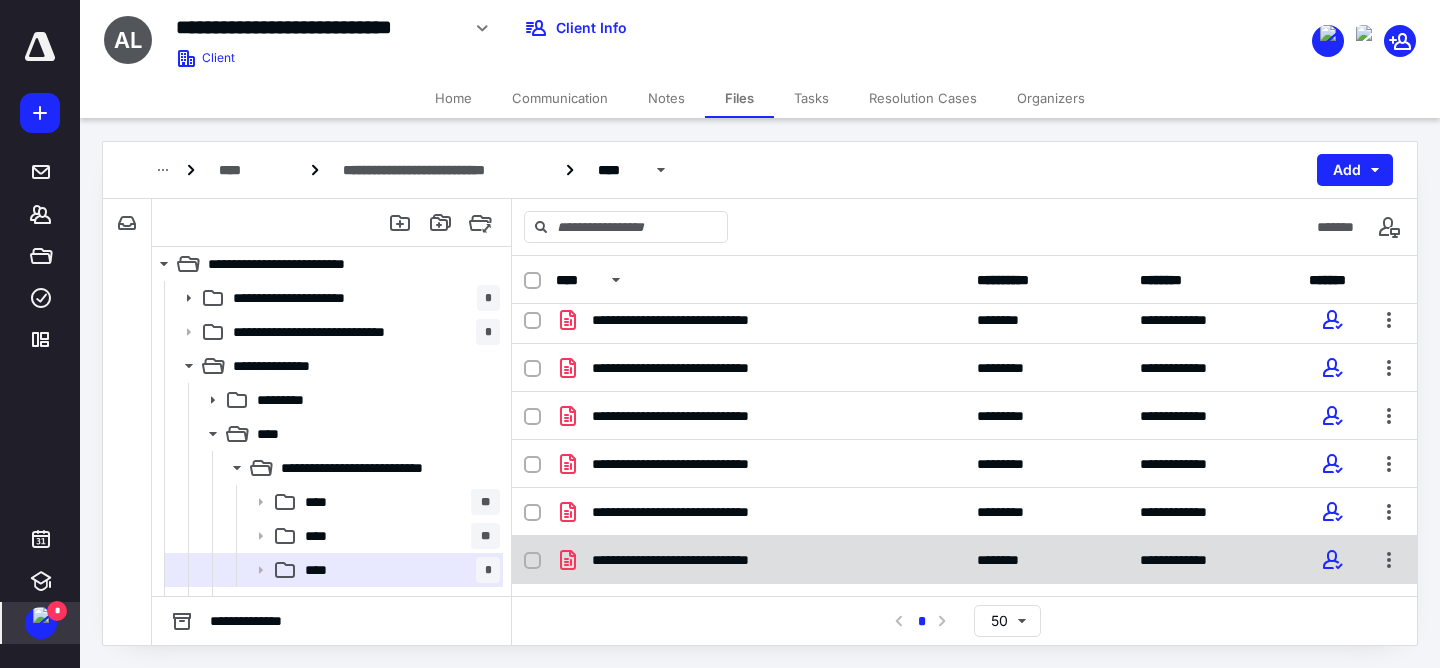 click on "**********" at bounding box center (701, 560) 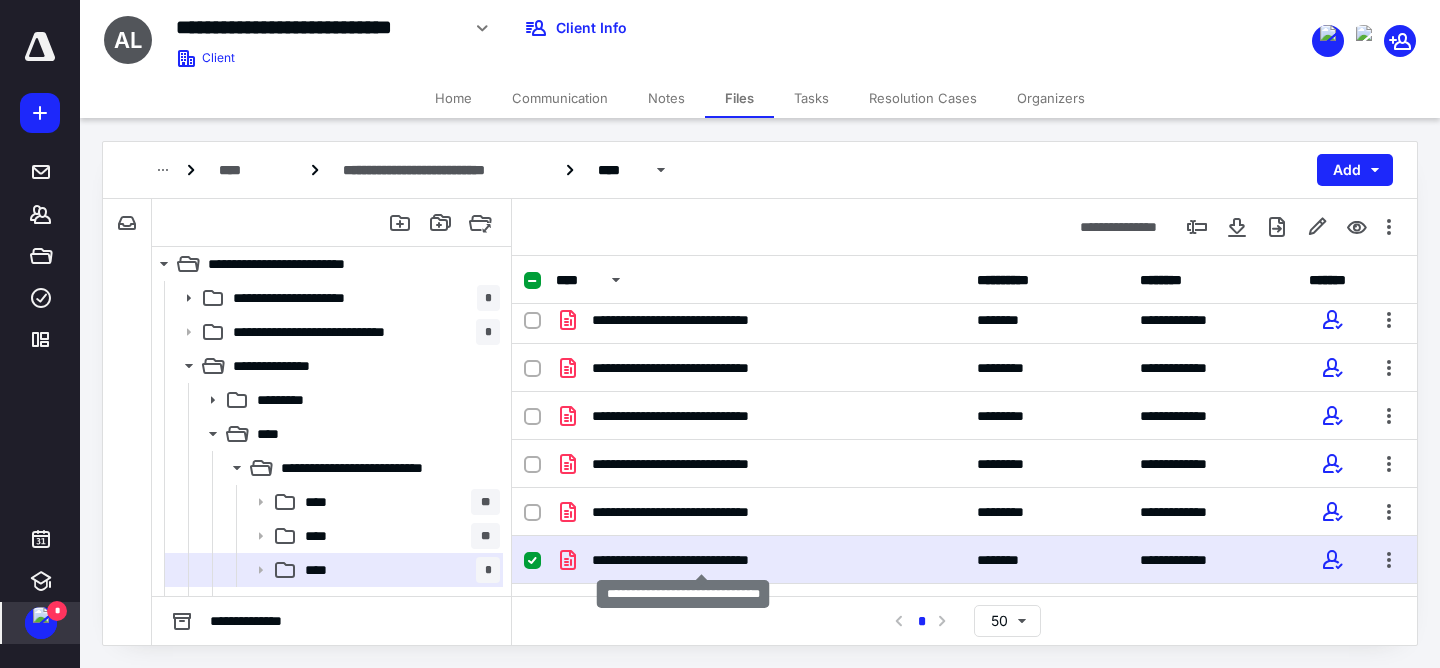 click on "**********" at bounding box center (701, 560) 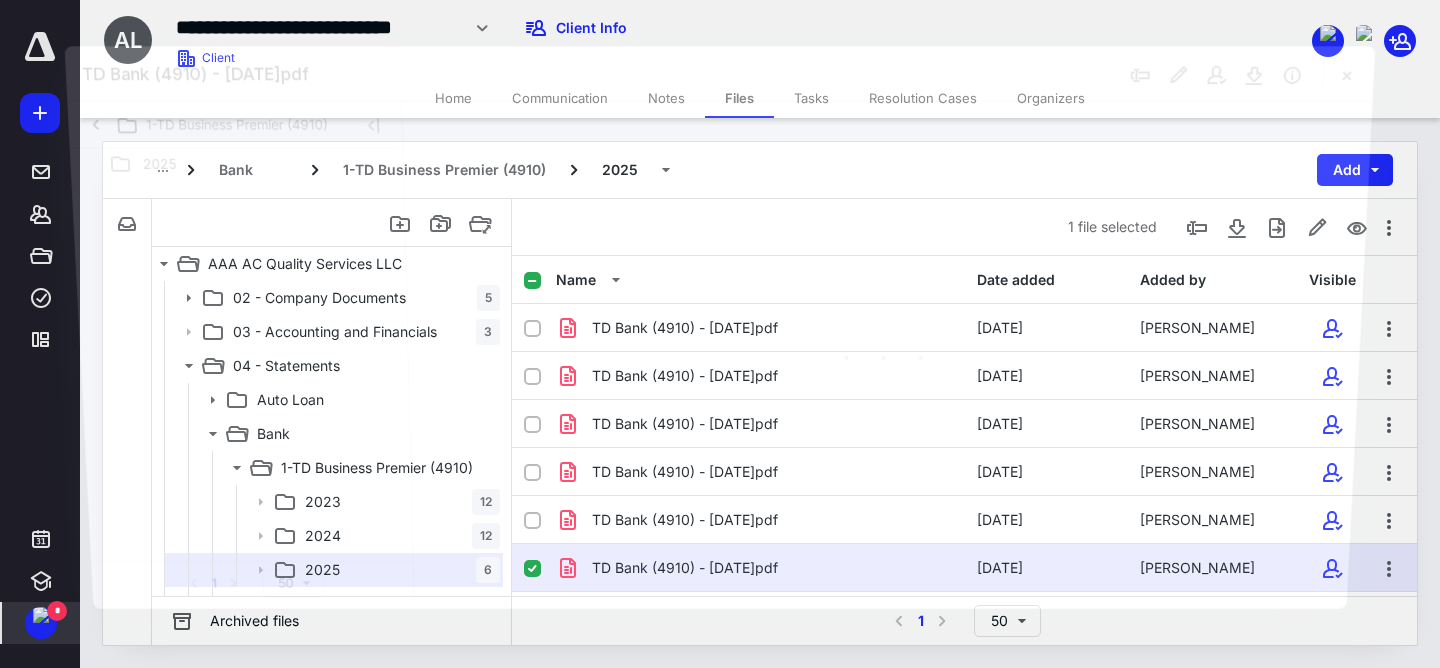 scroll, scrollTop: 8, scrollLeft: 0, axis: vertical 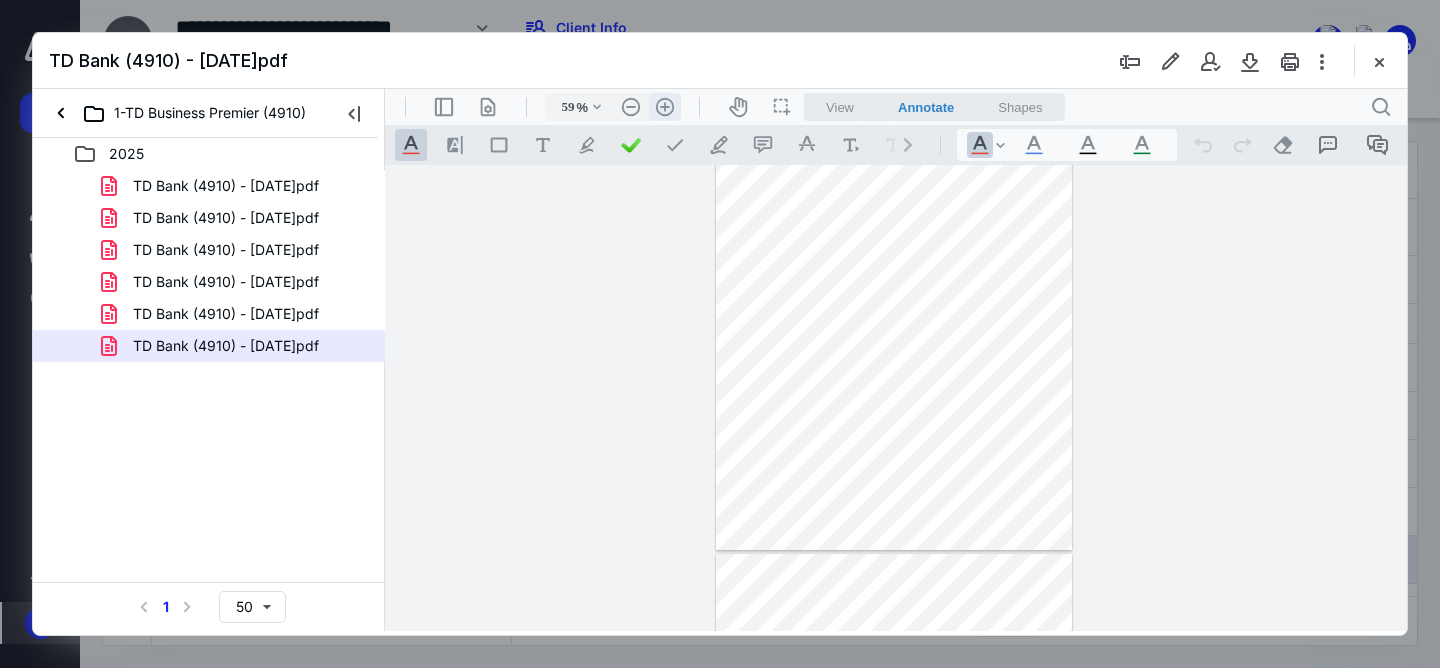 click on ".cls-1{fill:#abb0c4;} icon - header - zoom - in - line" at bounding box center (665, 107) 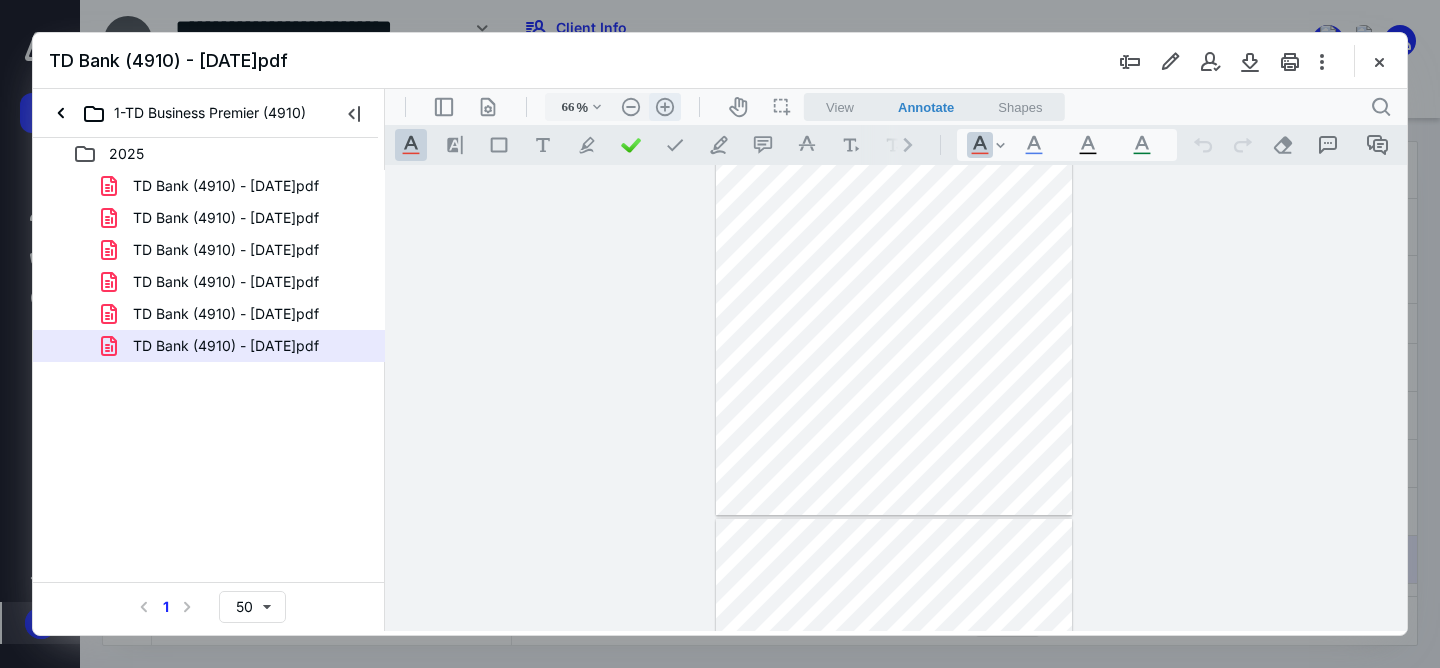 click on ".cls-1{fill:#abb0c4;} icon - header - zoom - in - line" at bounding box center [665, 107] 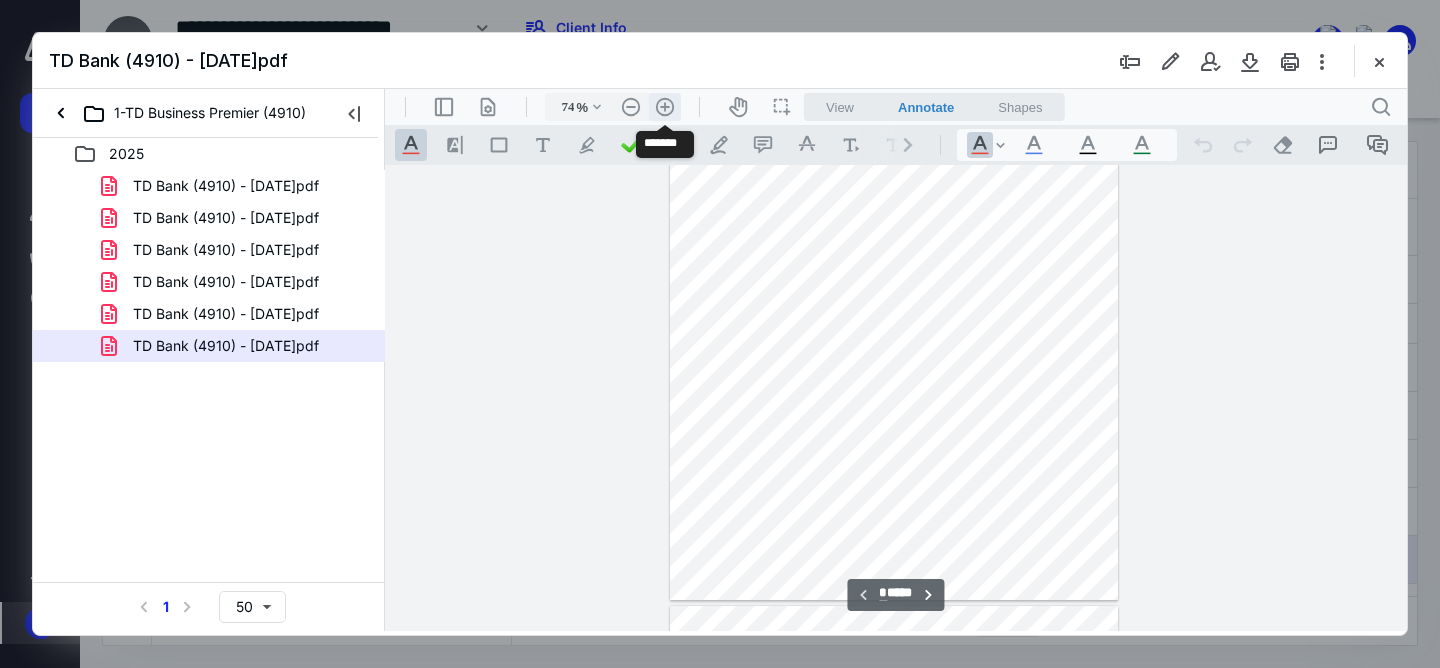 click on ".cls-1{fill:#abb0c4;} icon - header - zoom - in - line" at bounding box center [665, 107] 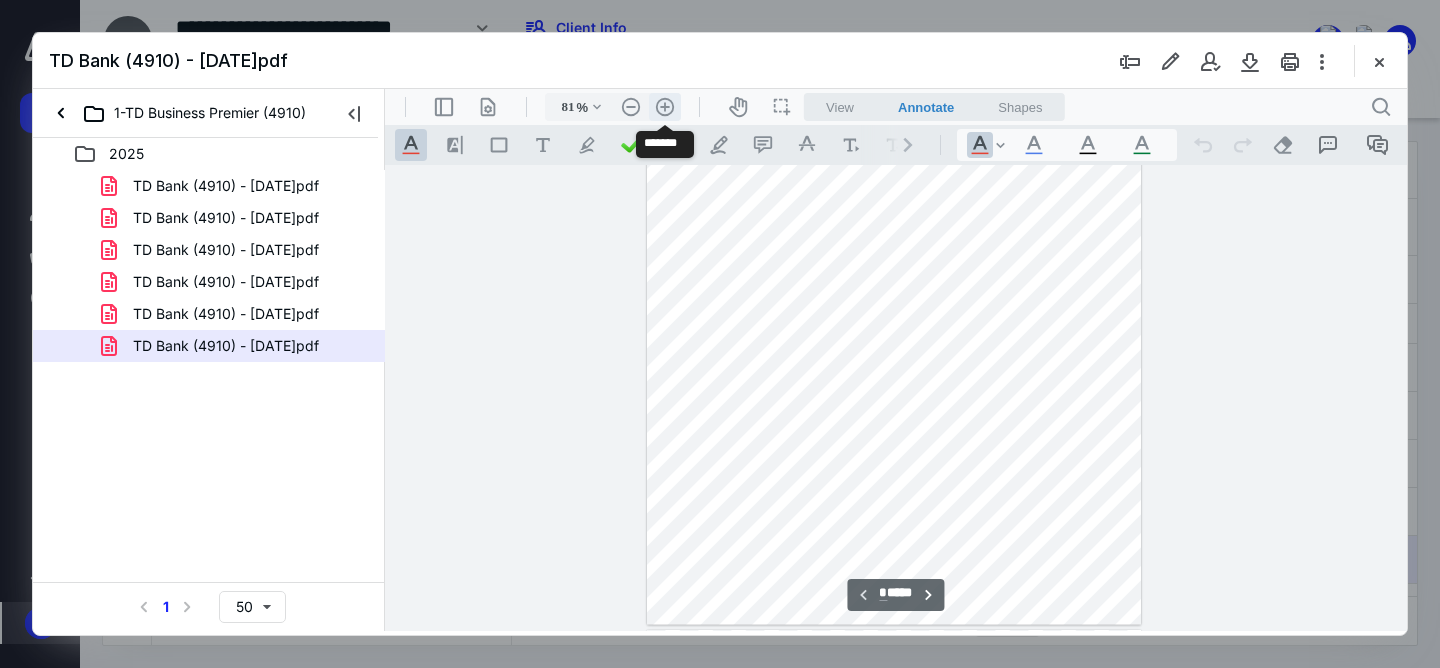 click on ".cls-1{fill:#abb0c4;} icon - header - zoom - in - line" at bounding box center (665, 107) 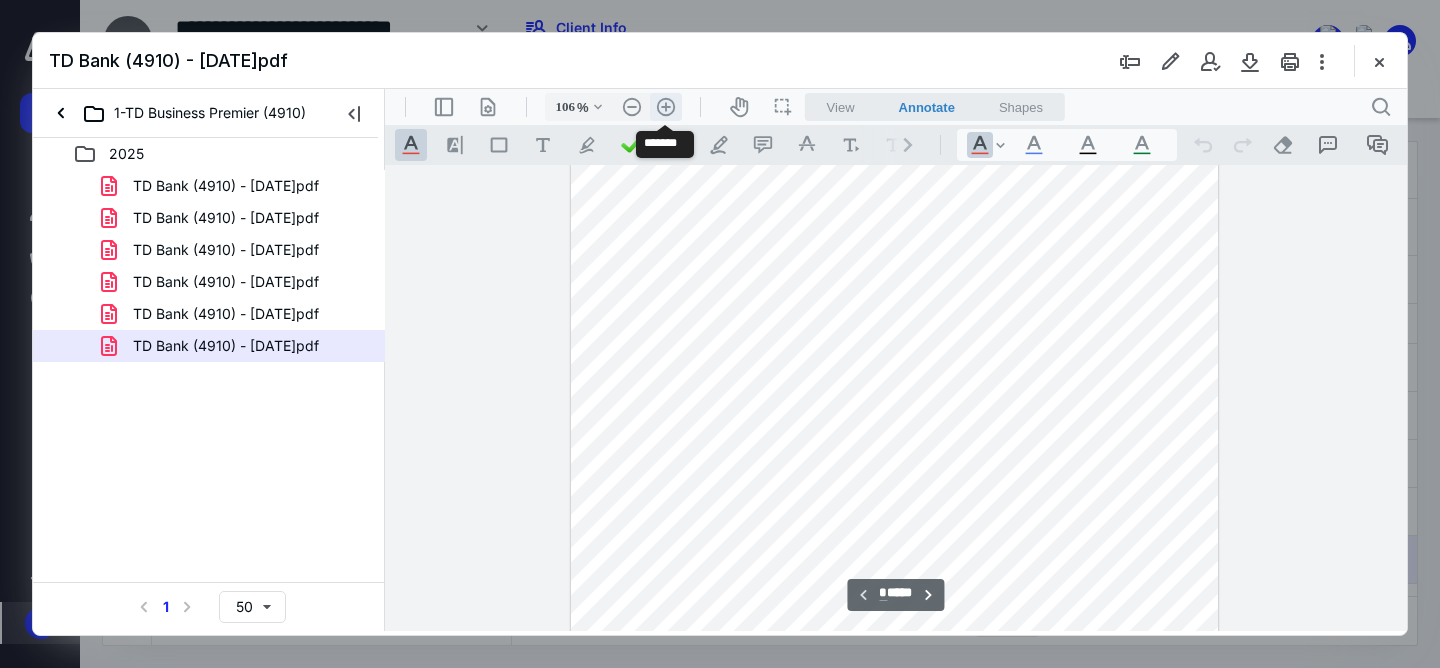 click on ".cls-1{fill:#abb0c4;} icon - header - zoom - in - line" at bounding box center [666, 107] 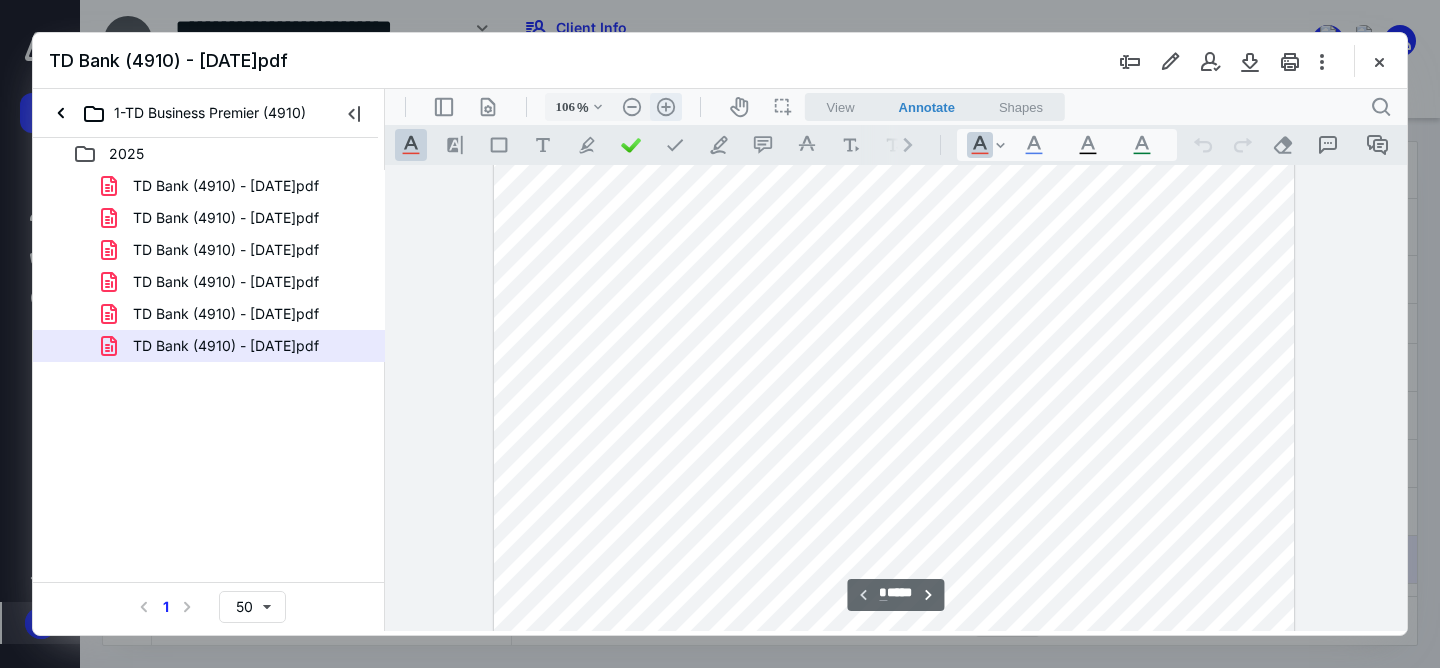 type on "131" 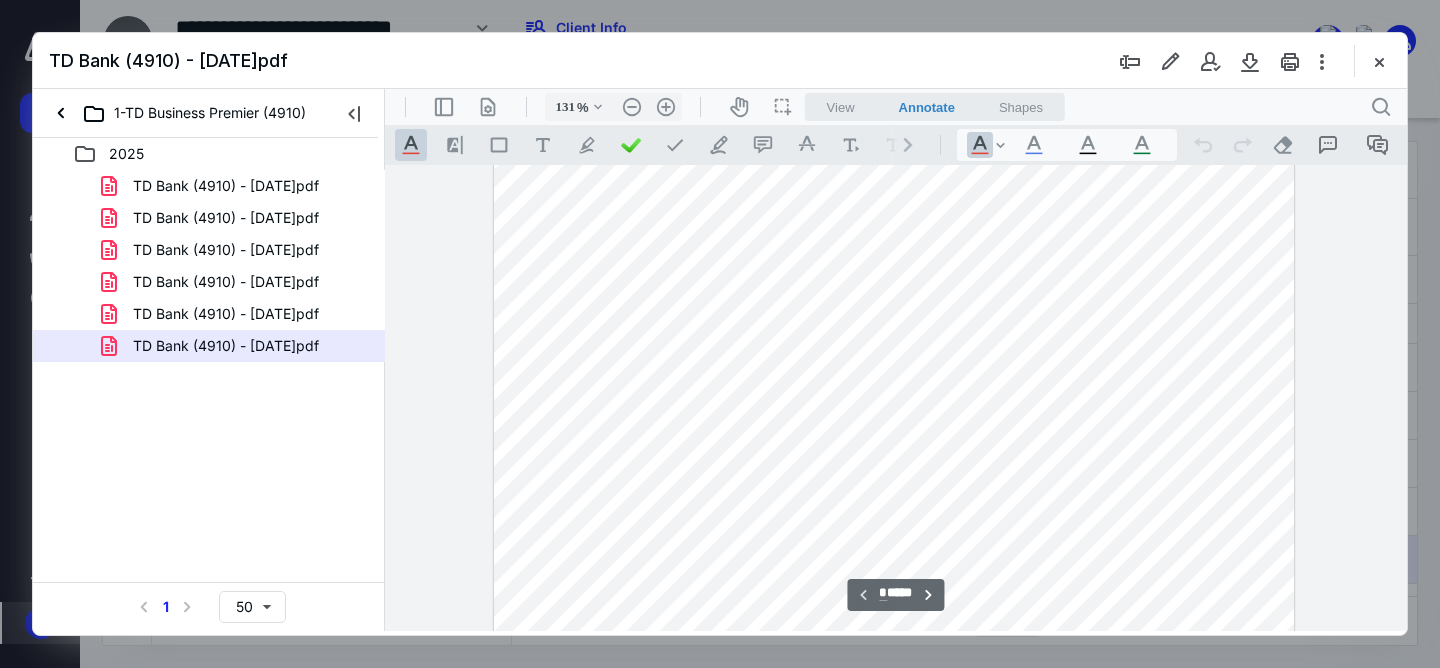 scroll, scrollTop: 0, scrollLeft: 0, axis: both 